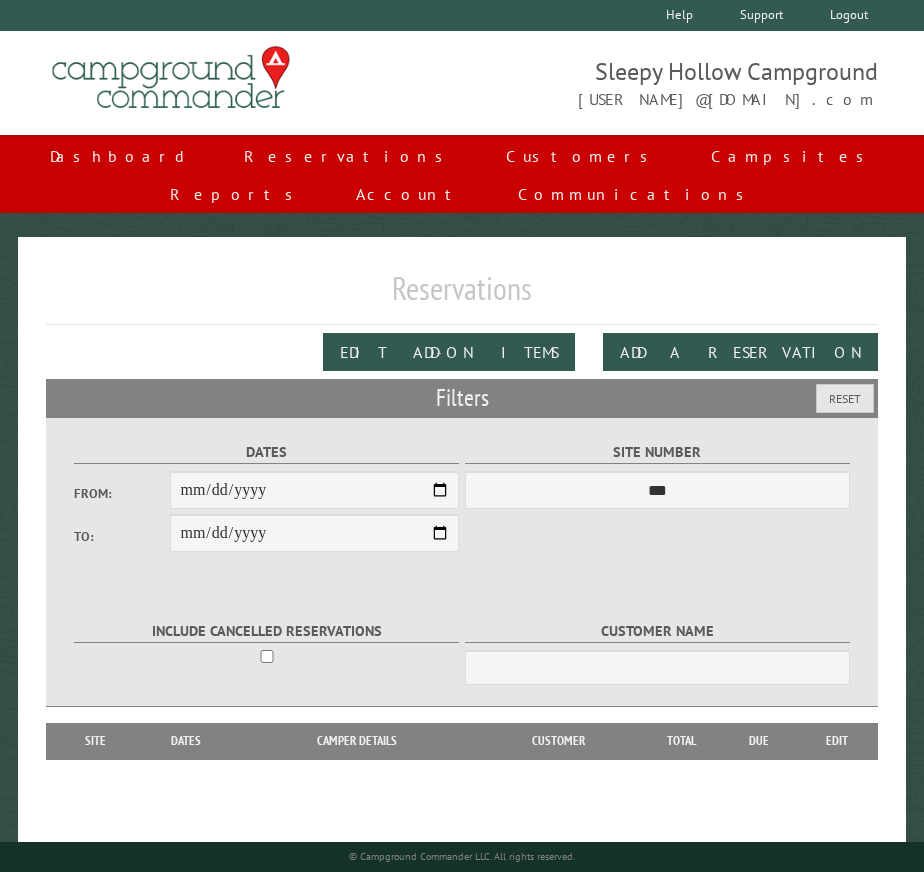 scroll, scrollTop: 0, scrollLeft: 0, axis: both 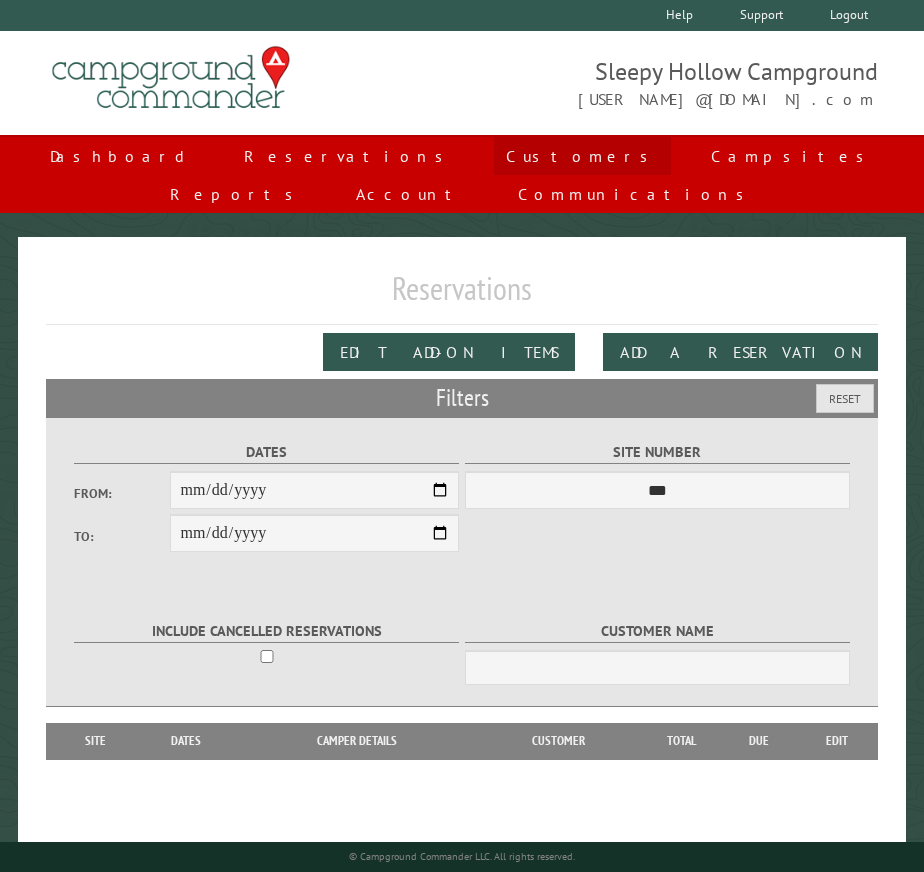 click on "Customers" at bounding box center [582, 156] 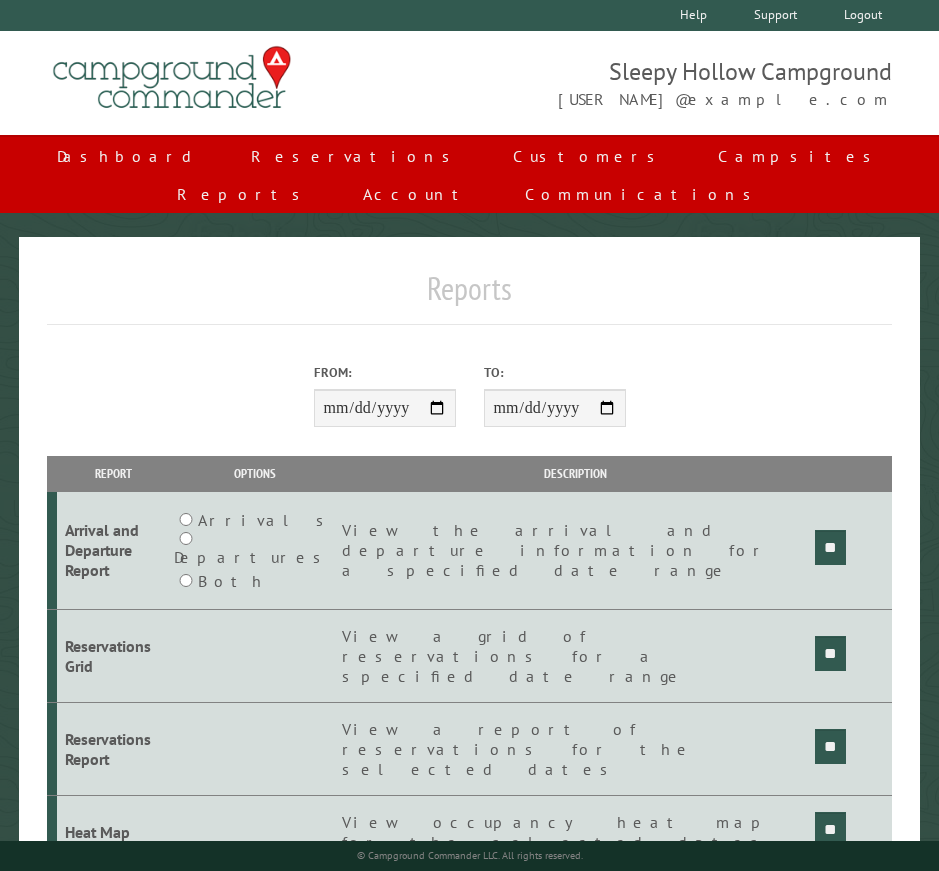 scroll, scrollTop: 0, scrollLeft: 0, axis: both 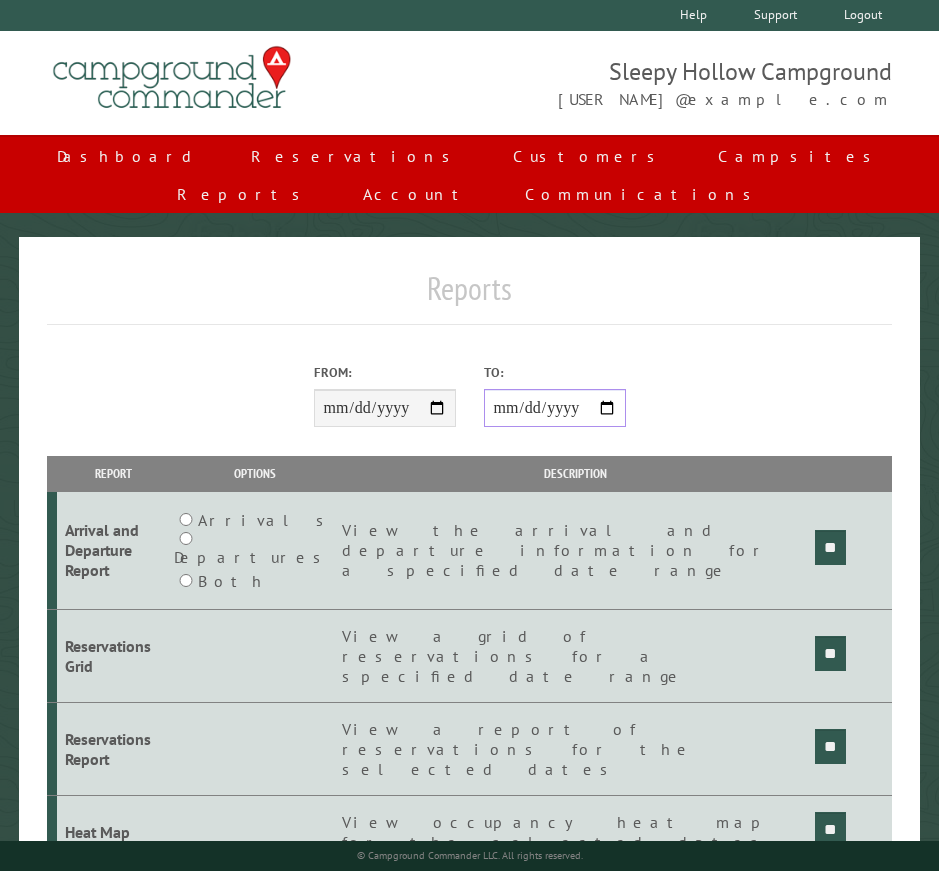 click on "**********" at bounding box center (555, 408) 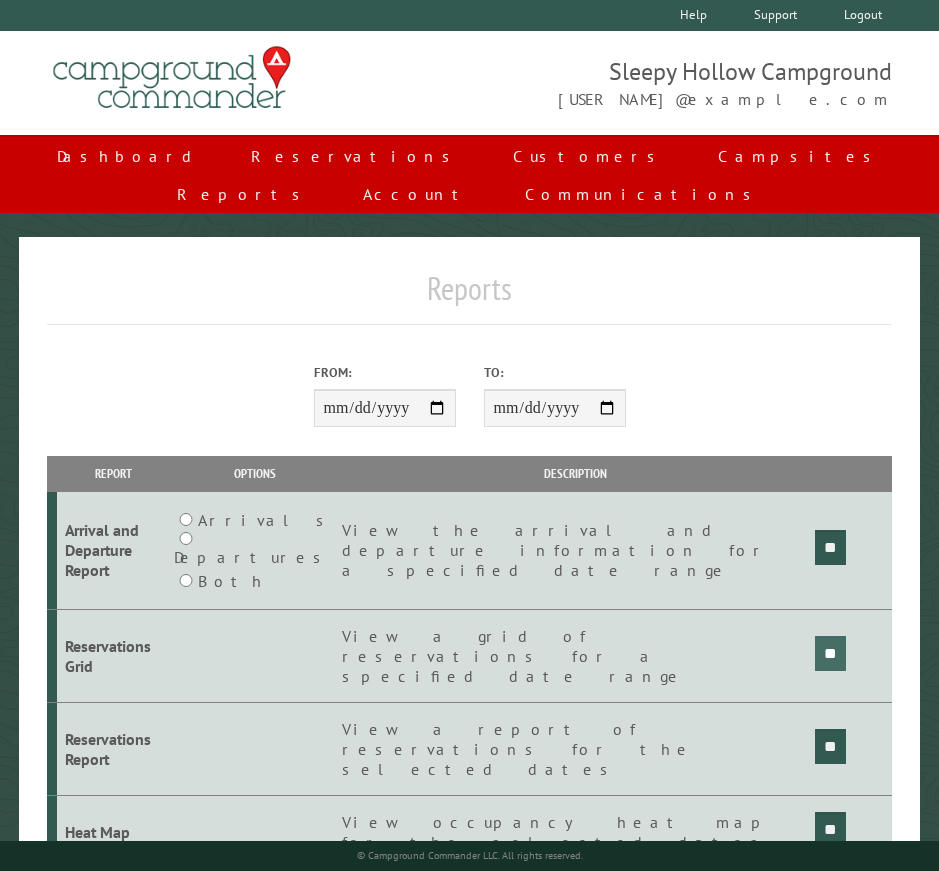 click on "**" at bounding box center (830, 547) 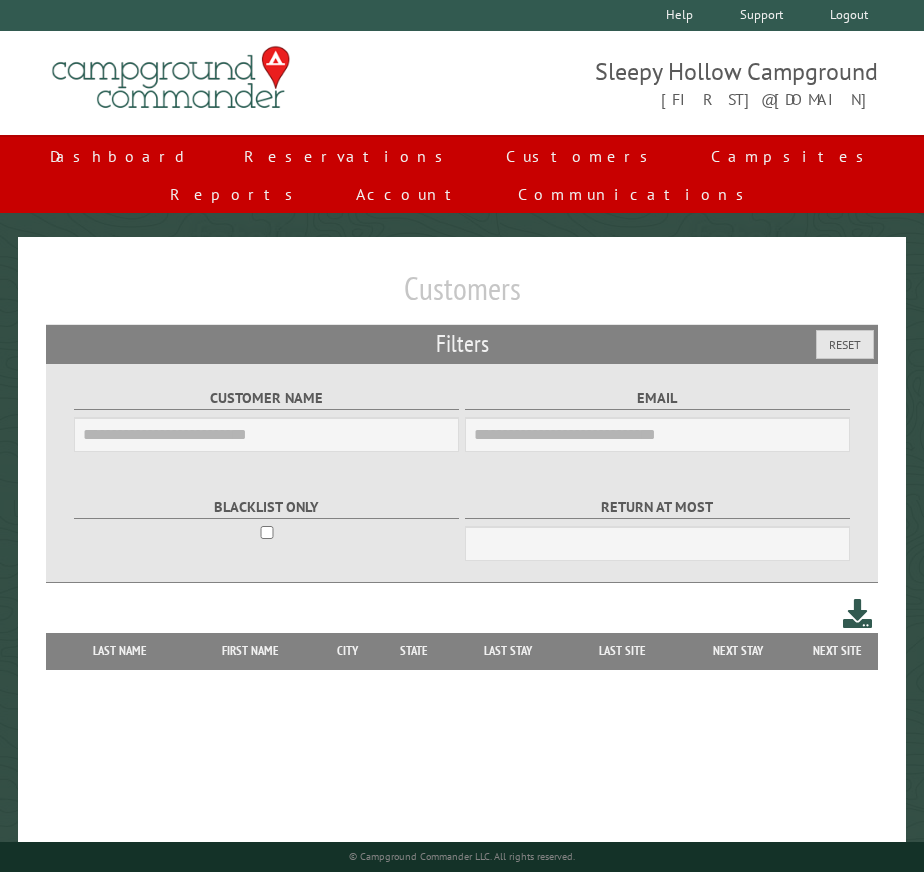 scroll, scrollTop: 0, scrollLeft: 0, axis: both 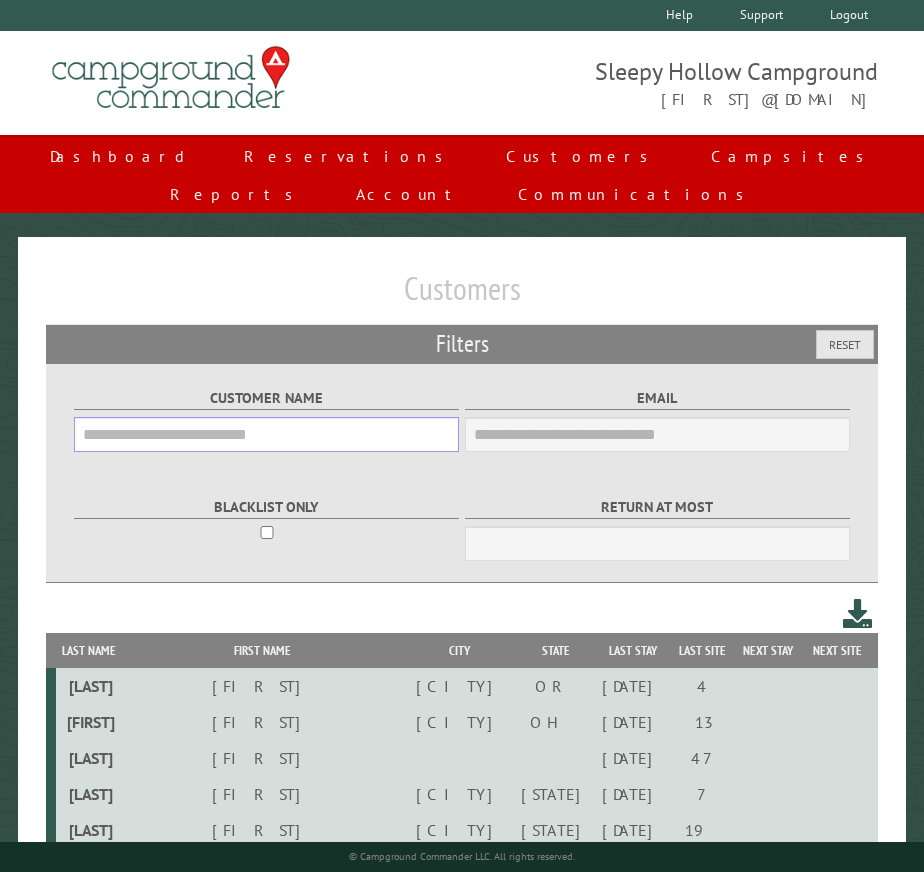 click on "Customer Name" at bounding box center [266, 434] 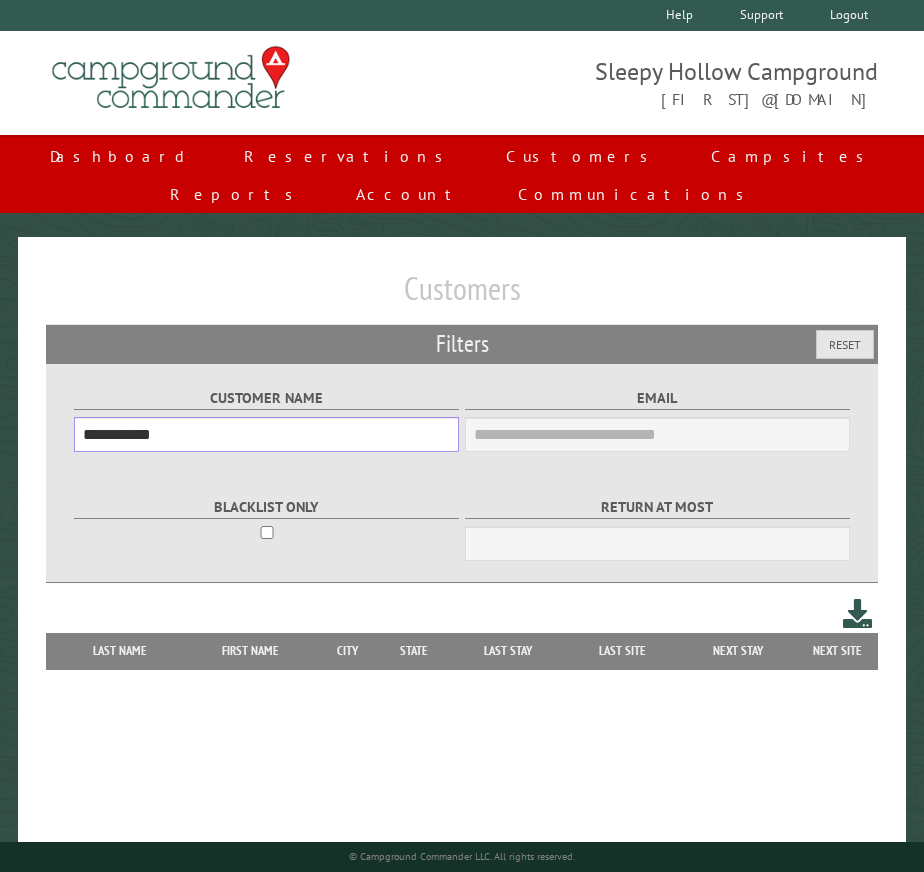 click on "**********" at bounding box center (266, 434) 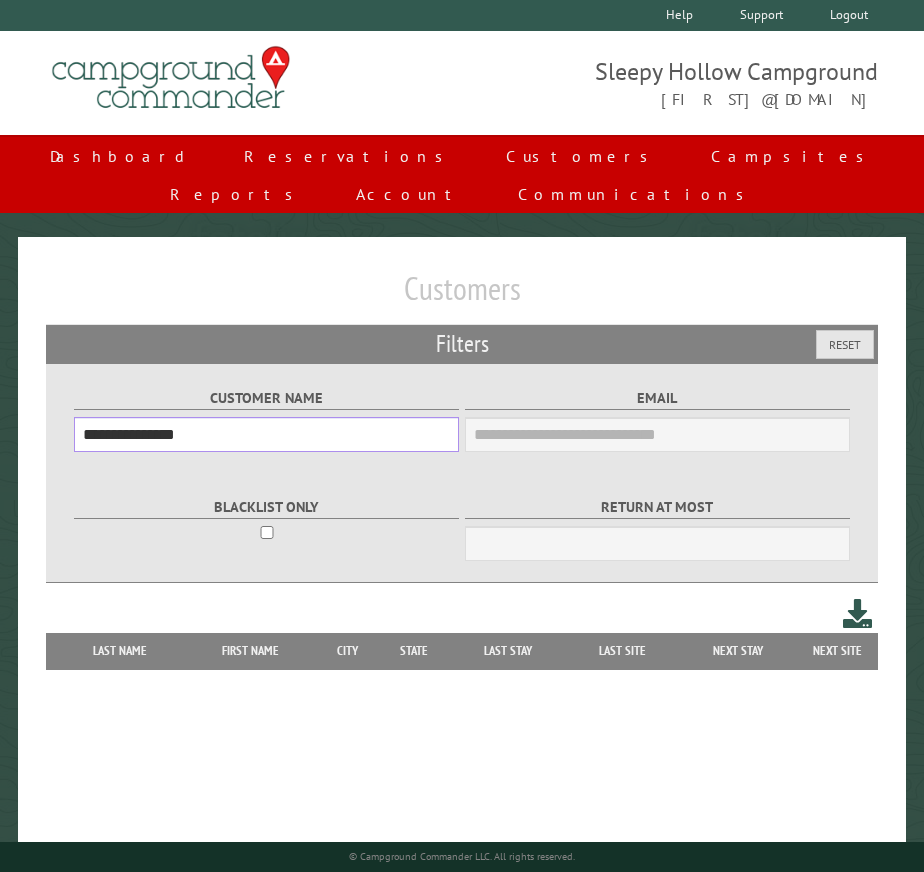 type on "[MASKED]" 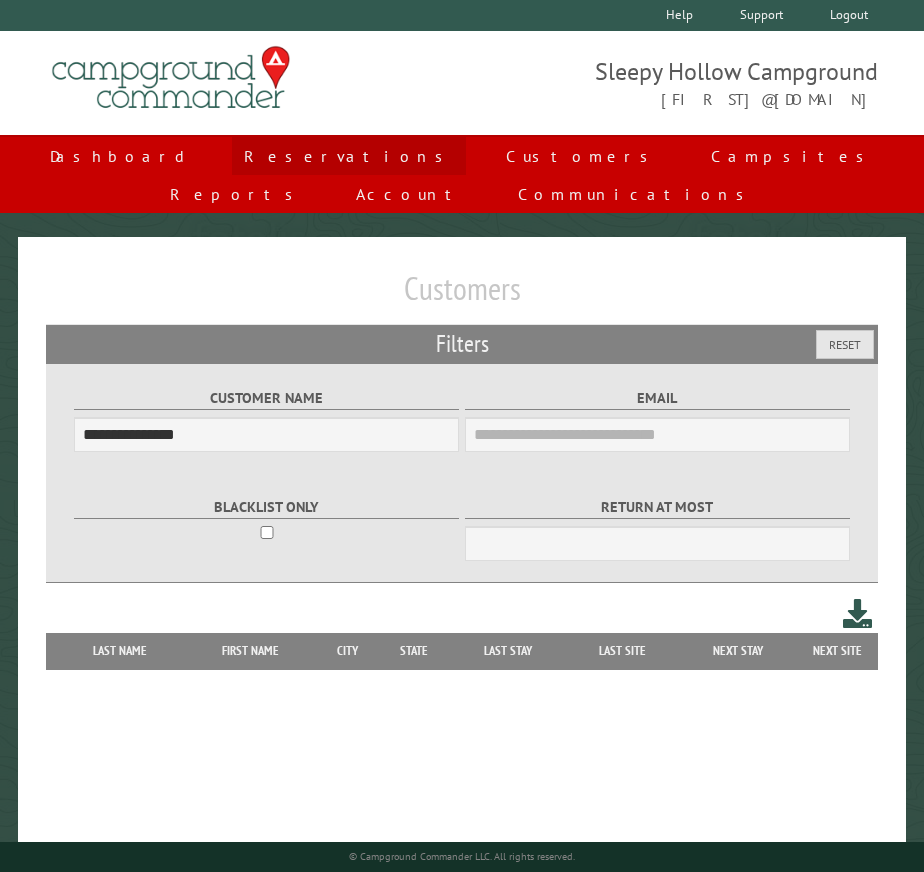 click on "Reservations" at bounding box center (349, 156) 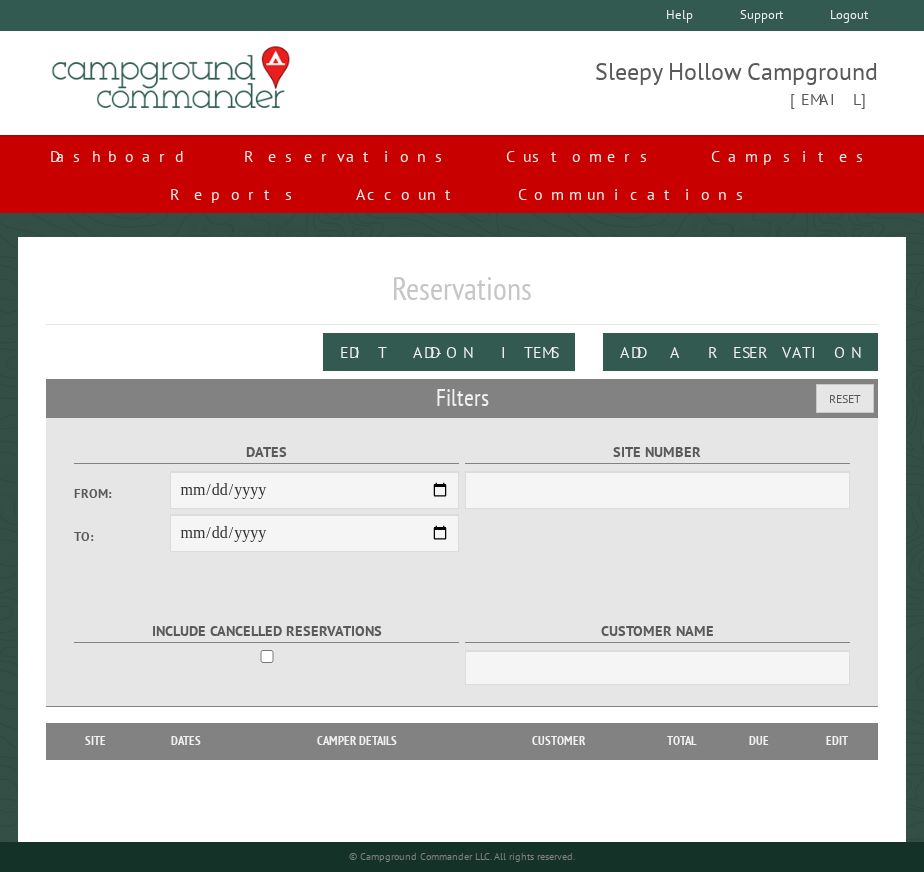 scroll, scrollTop: 0, scrollLeft: 0, axis: both 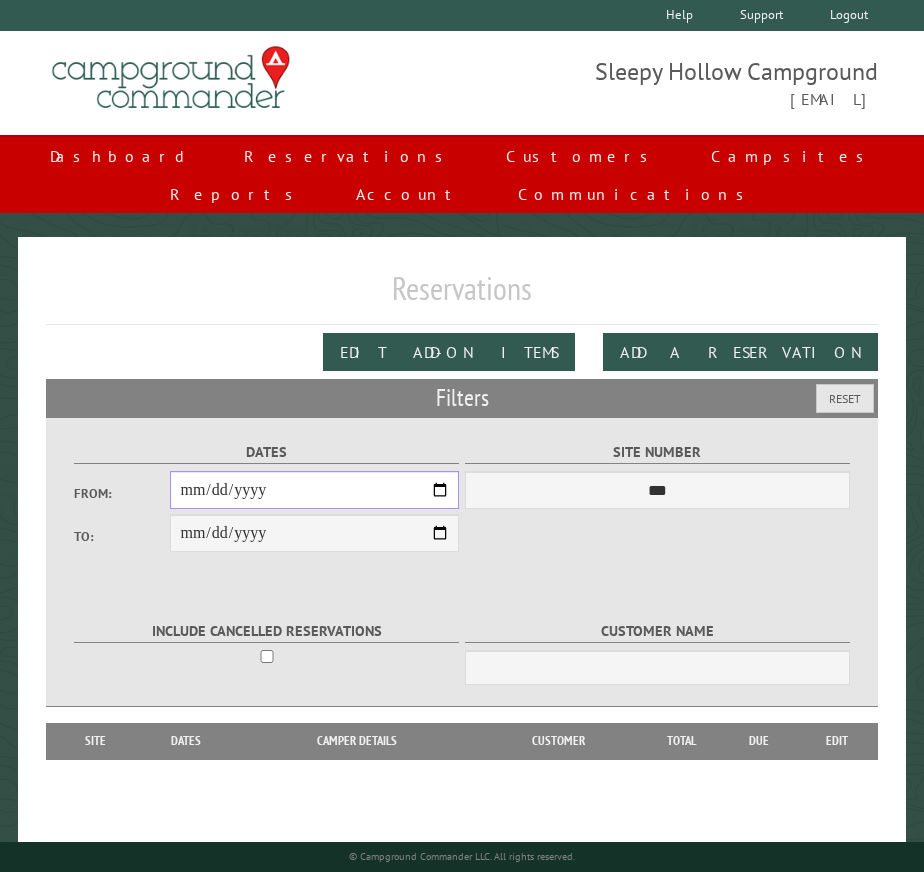click on "From:" at bounding box center (314, 490) 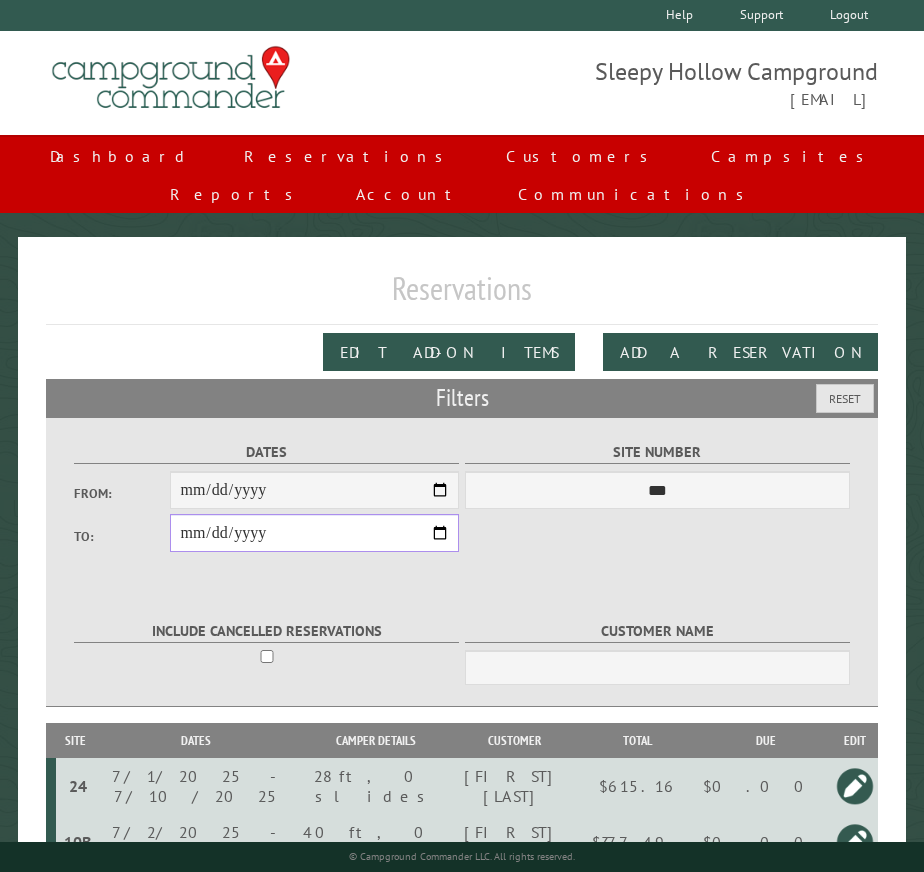 click on "**********" at bounding box center [314, 533] 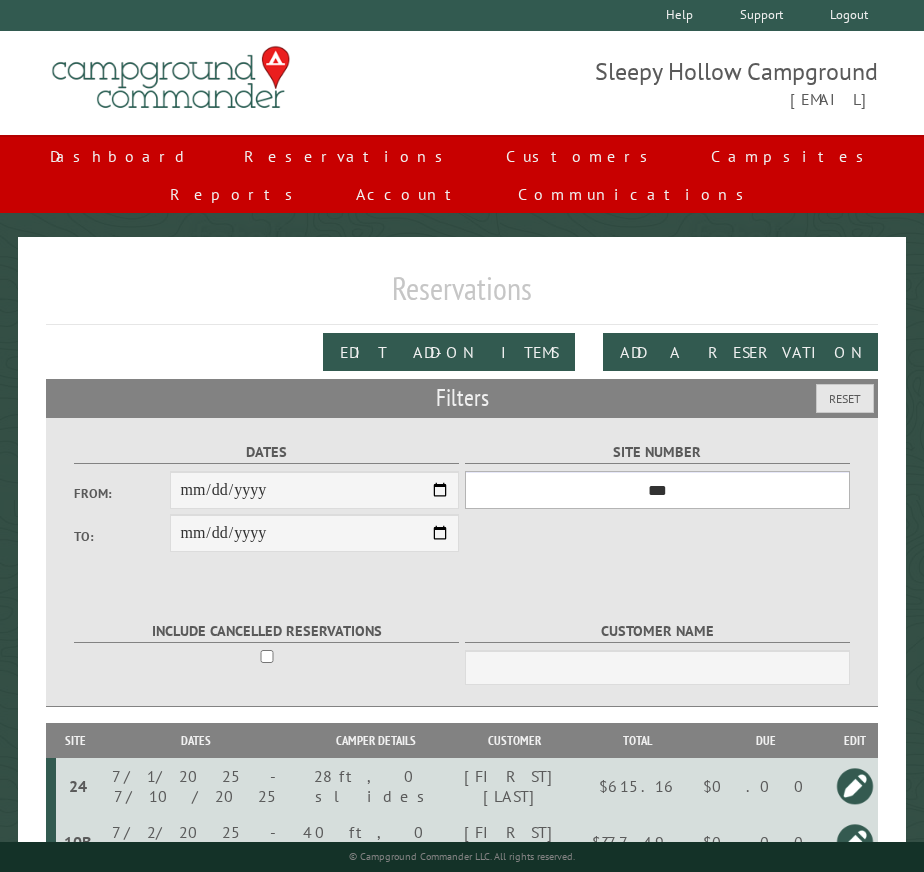 click on "*** * * * * * * * * * ** *** *** ** ** ** ** ** ** ** ** ** ** *** *** ** ** ** ** ** ** ** ** ** ** *** *** ** ** ** ** ** ** ** ** *** *** ** ** ** ** ** ** *** *** ** ** ** ** ** *** ** ** ** ** ** ** ** ** ** ** ** ** ** ** ** ** ** ** ** ** ** ** ** ** **" at bounding box center (657, 490) 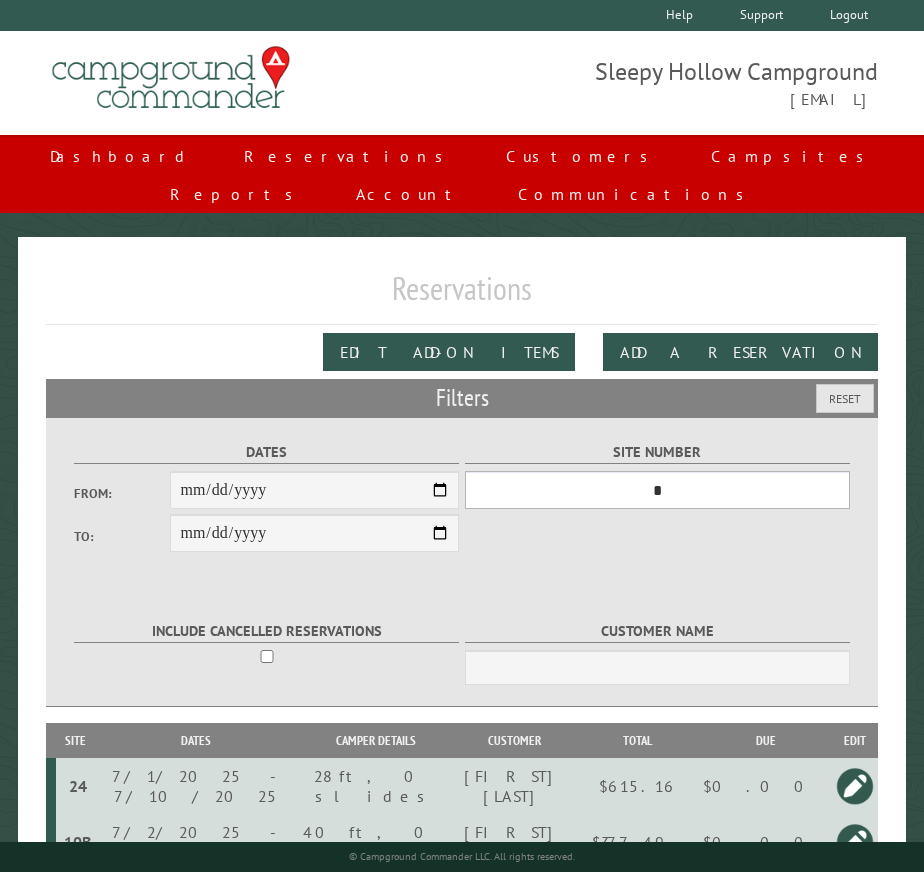 click on "*** * * * * * * * * * ** *** *** ** ** ** ** ** ** ** ** ** ** *** *** ** ** ** ** ** ** ** ** ** ** *** *** ** ** ** ** ** ** ** ** *** *** ** ** ** ** ** ** *** *** ** ** ** ** ** *** ** ** ** ** ** ** ** ** ** ** ** ** ** ** ** ** ** ** ** ** ** ** ** ** **" at bounding box center [657, 490] 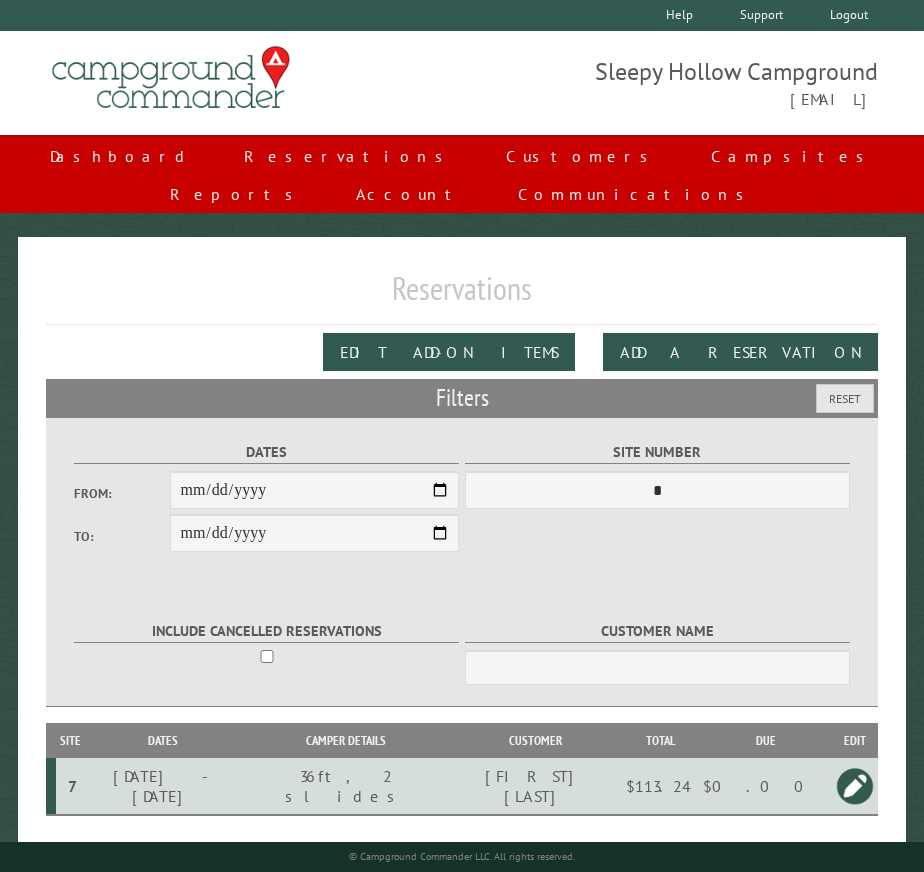 click at bounding box center [855, 786] 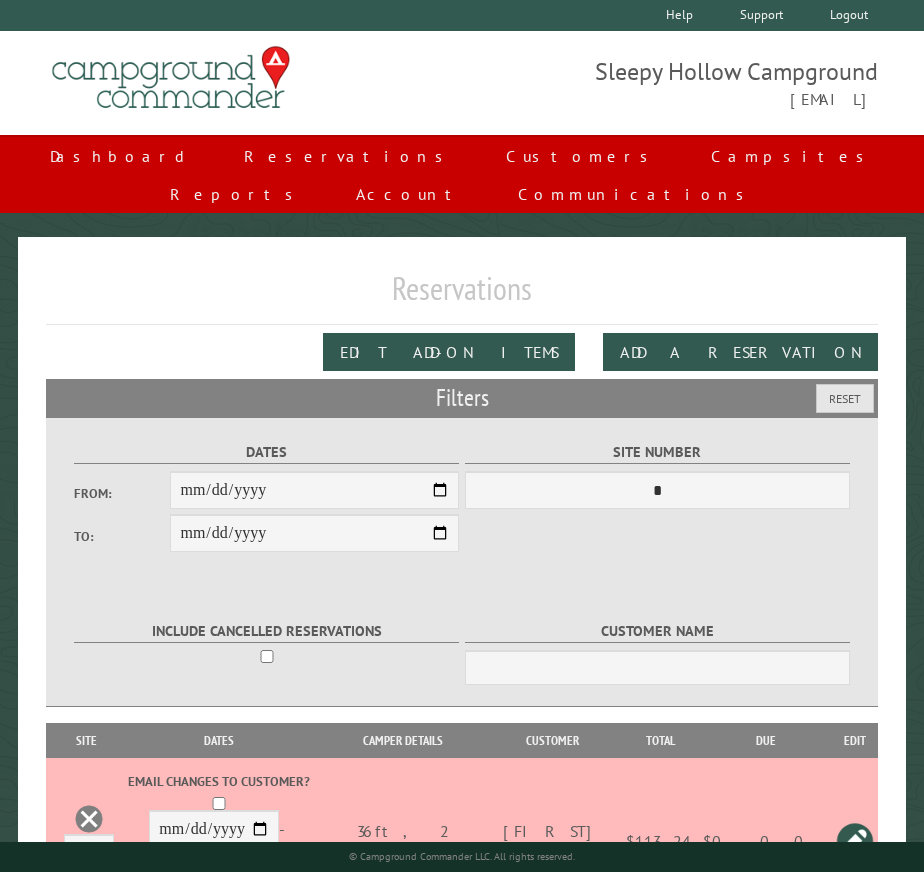 click on "$113.24" at bounding box center (660, 842) 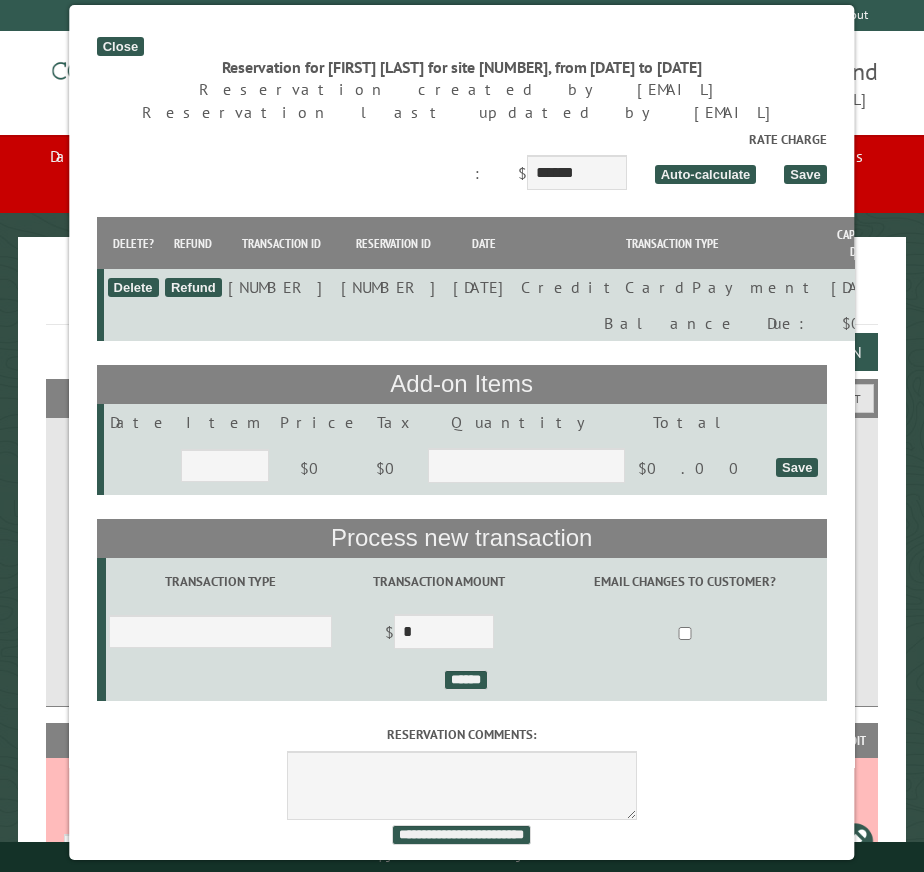 click on "Close" at bounding box center (120, 46) 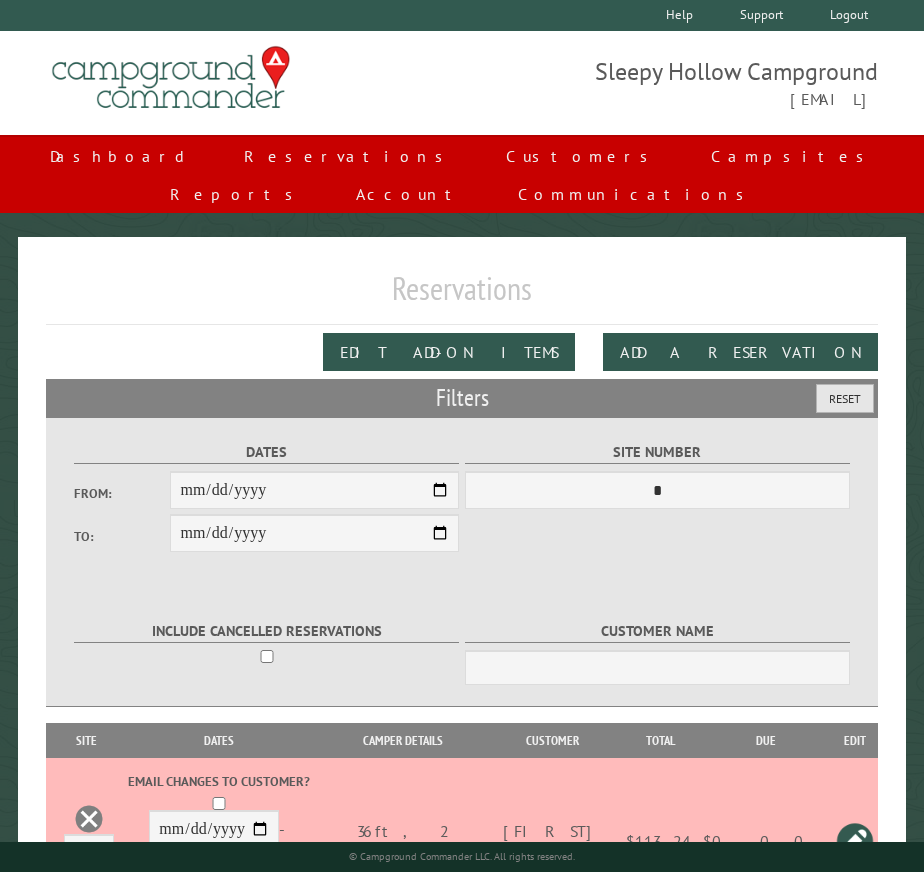 click on "Reset" at bounding box center (845, 398) 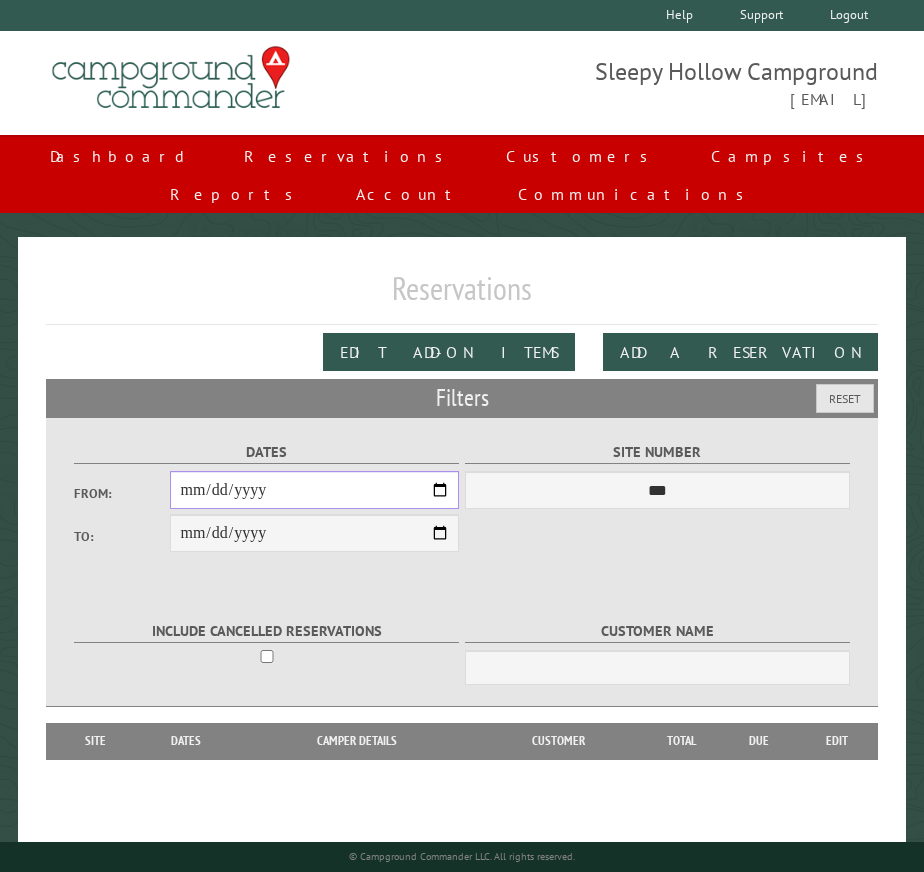 click on "From:" at bounding box center [314, 490] 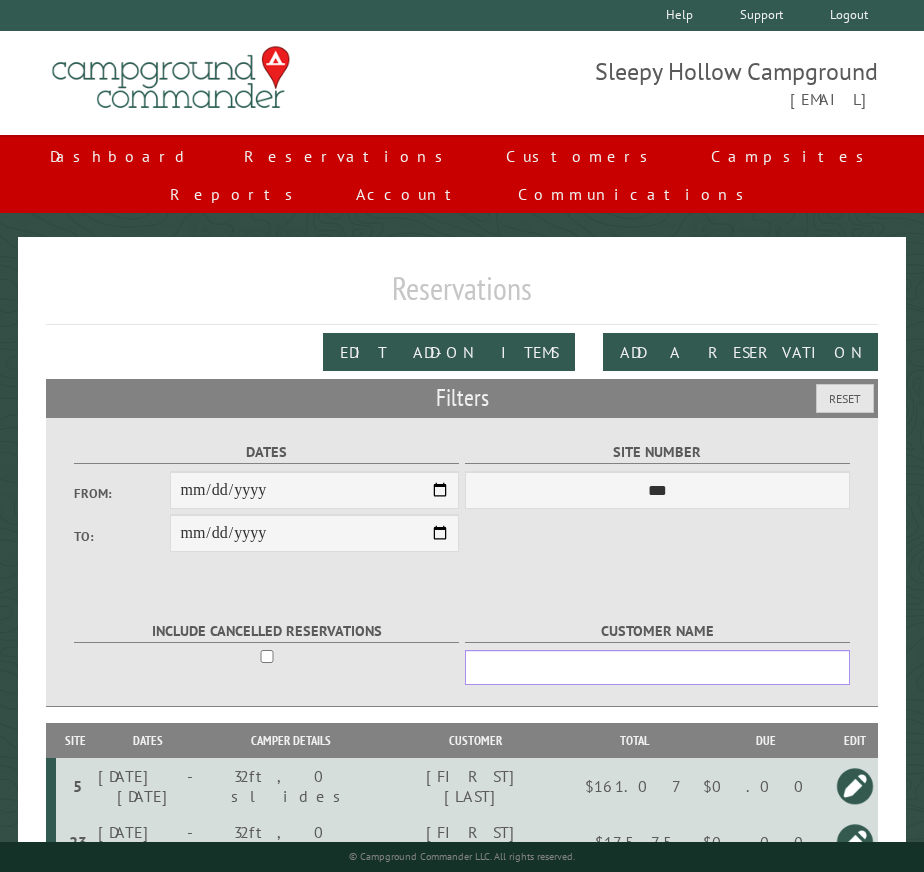 click on "Customer Name" at bounding box center (657, 667) 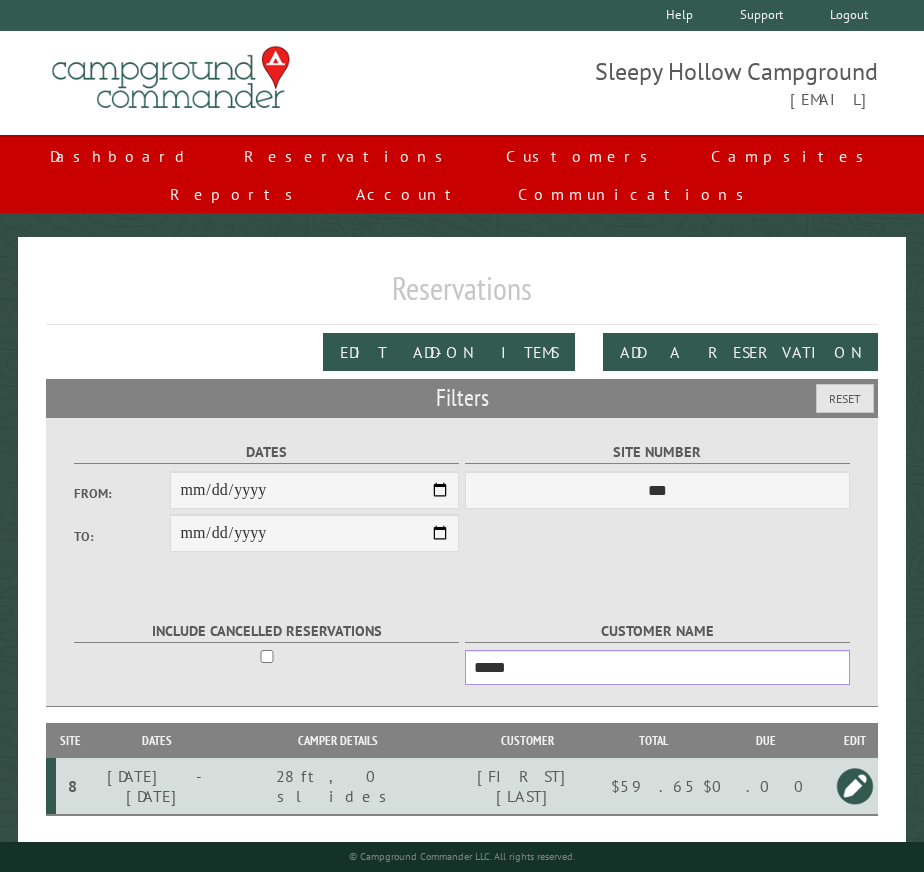 type on "*****" 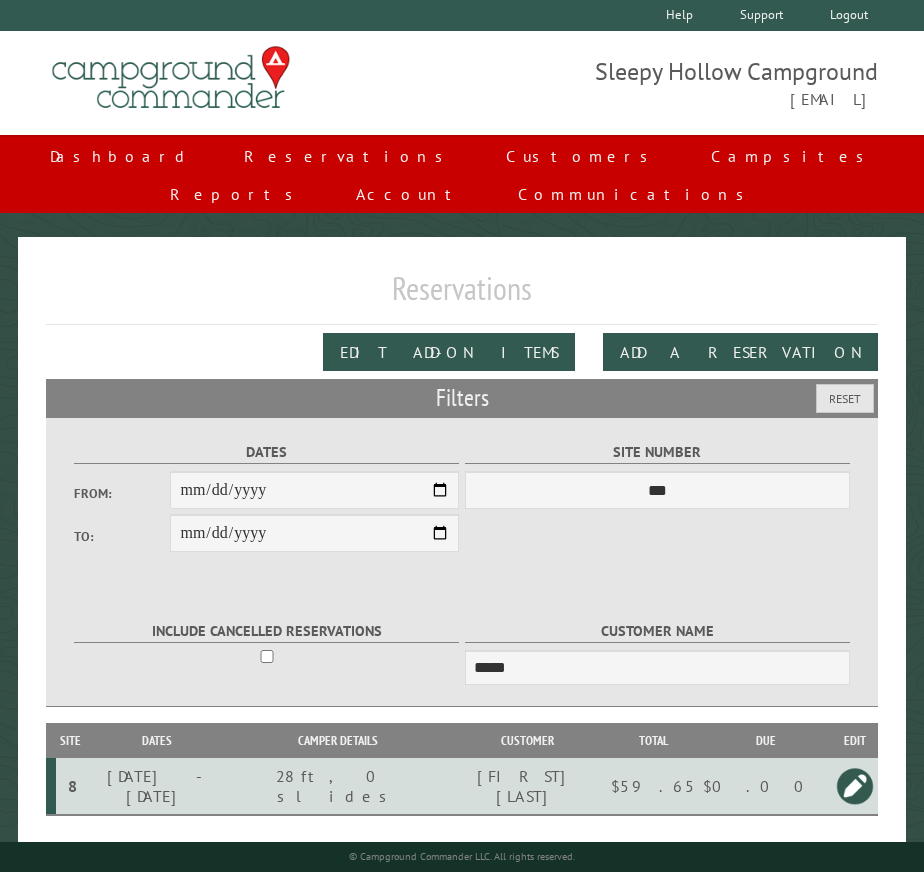 click at bounding box center [855, 786] 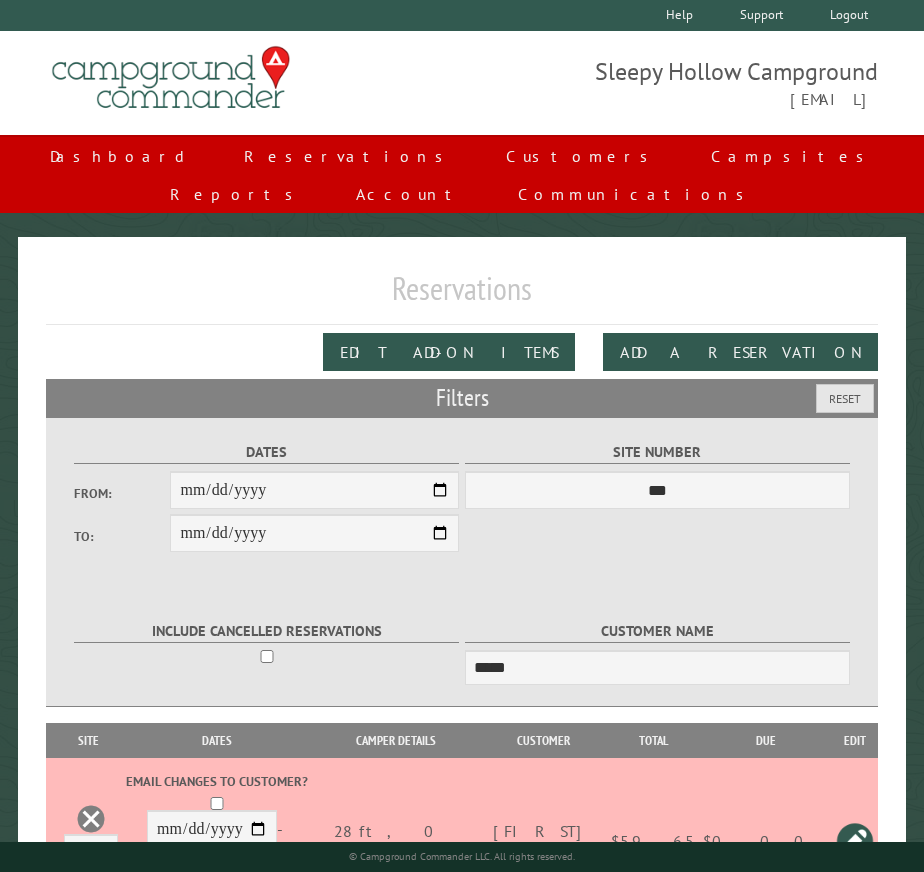 click on "**********" at bounding box center (217, 872) 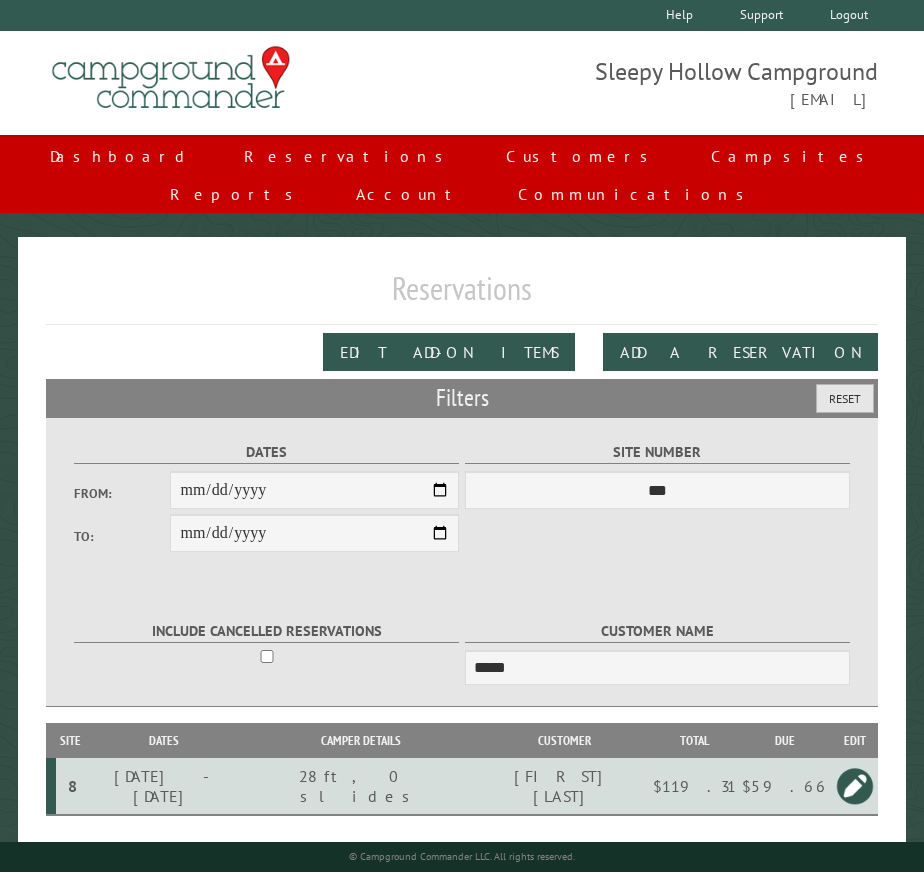 click on "Reset" at bounding box center (845, 398) 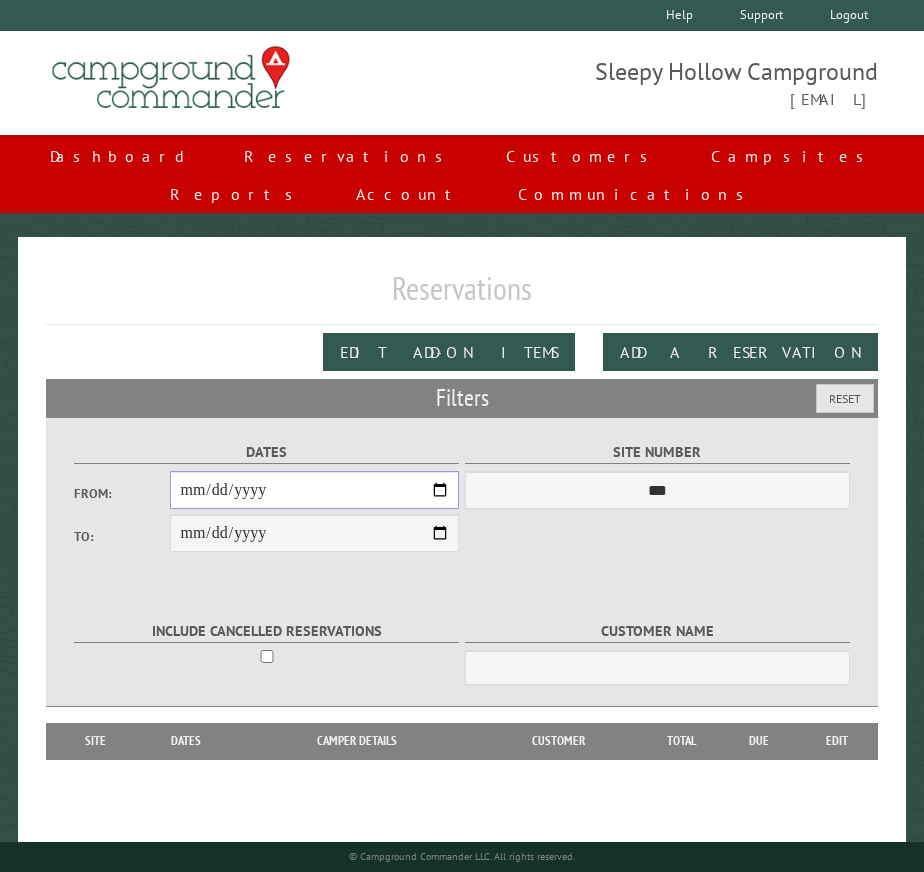click on "From:" at bounding box center [314, 490] 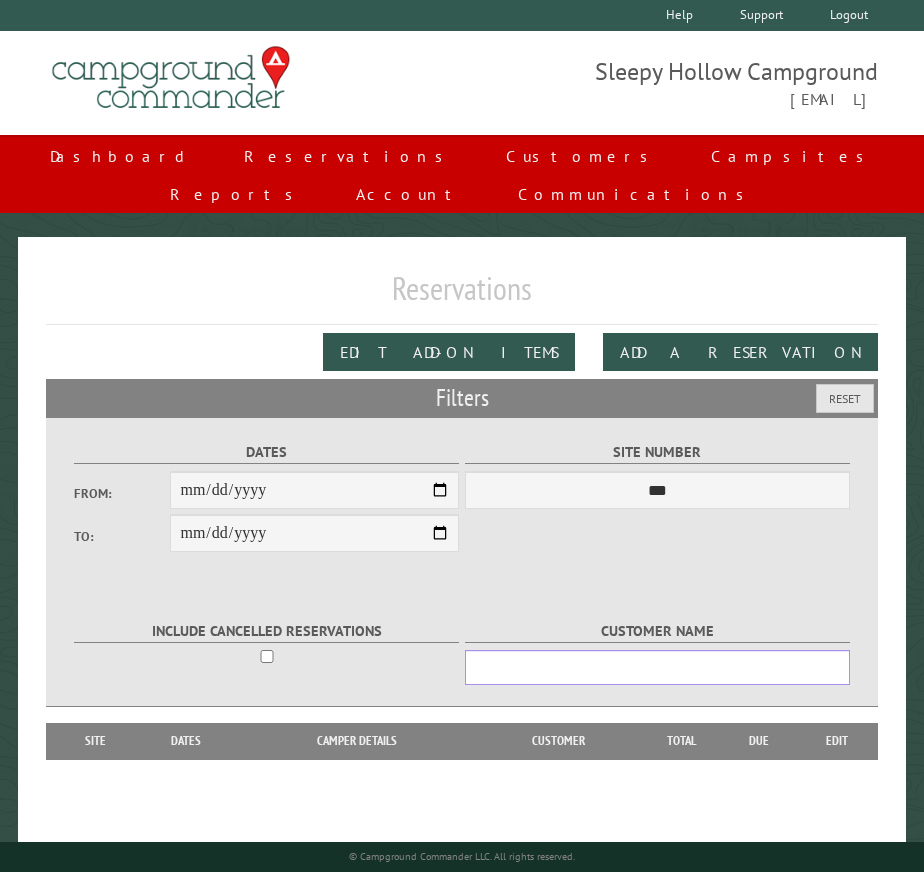 click on "Customer Name" at bounding box center [657, 667] 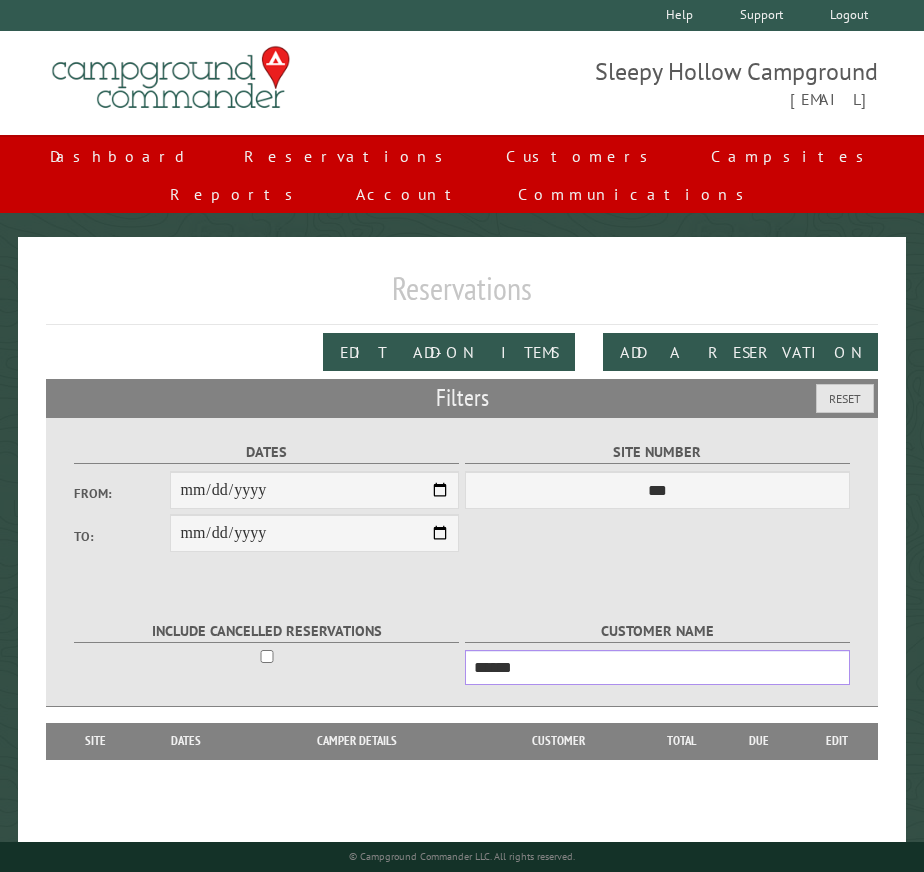 type on "******" 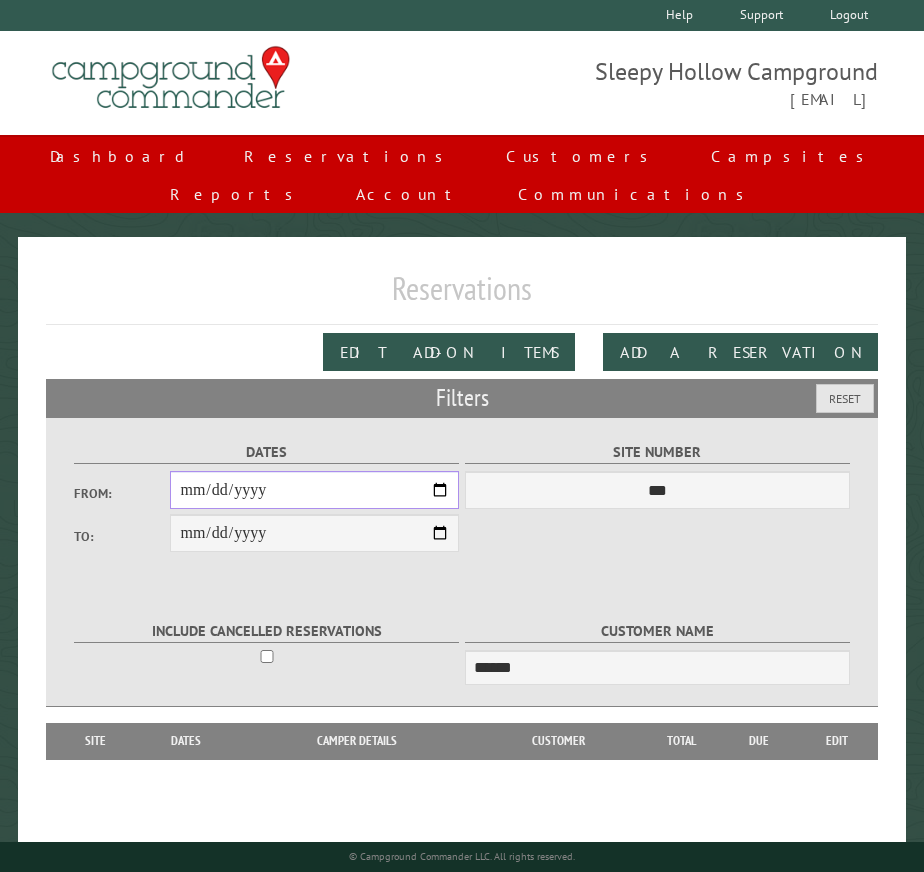 click on "From:" at bounding box center (314, 490) 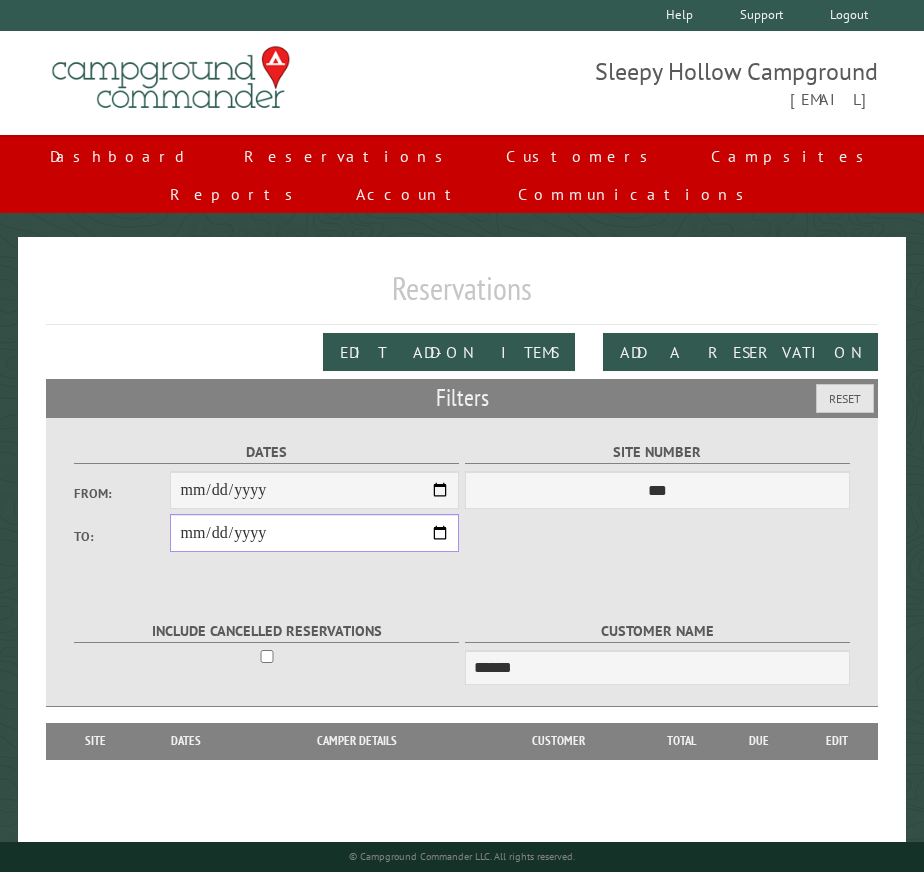 click on "**********" at bounding box center [314, 533] 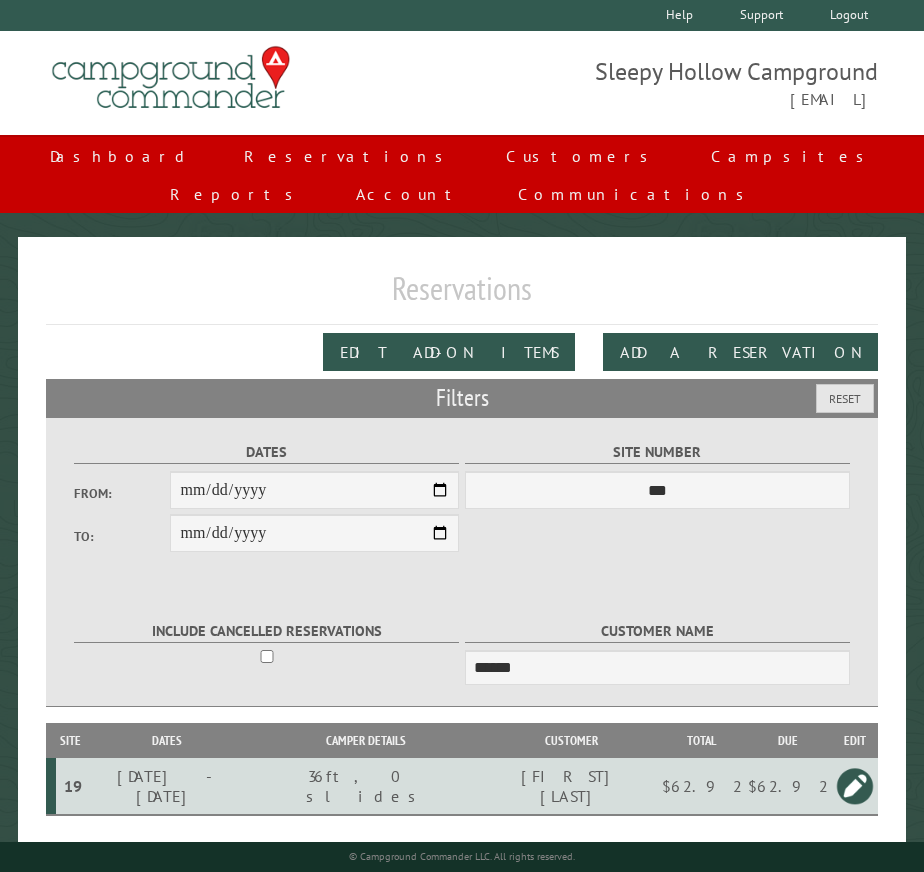 click on "$62.92" at bounding box center (788, 786) 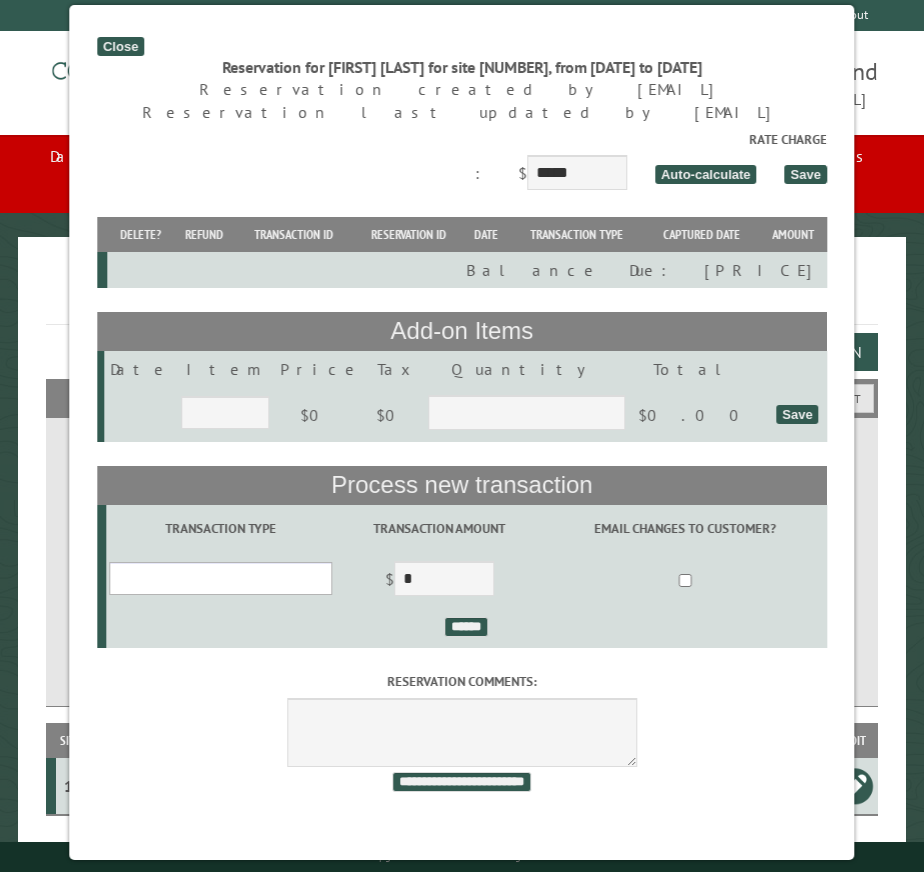 click on "**********" at bounding box center (221, 578) 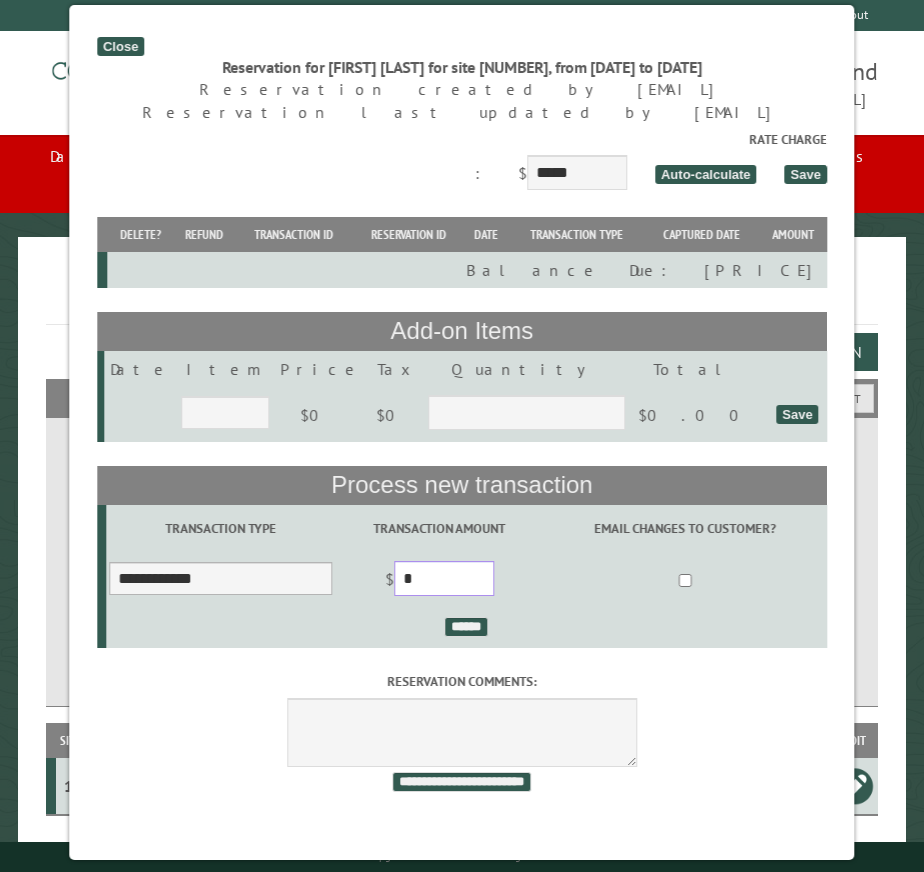 drag, startPoint x: 452, startPoint y: 589, endPoint x: 352, endPoint y: 581, distance: 100.31949 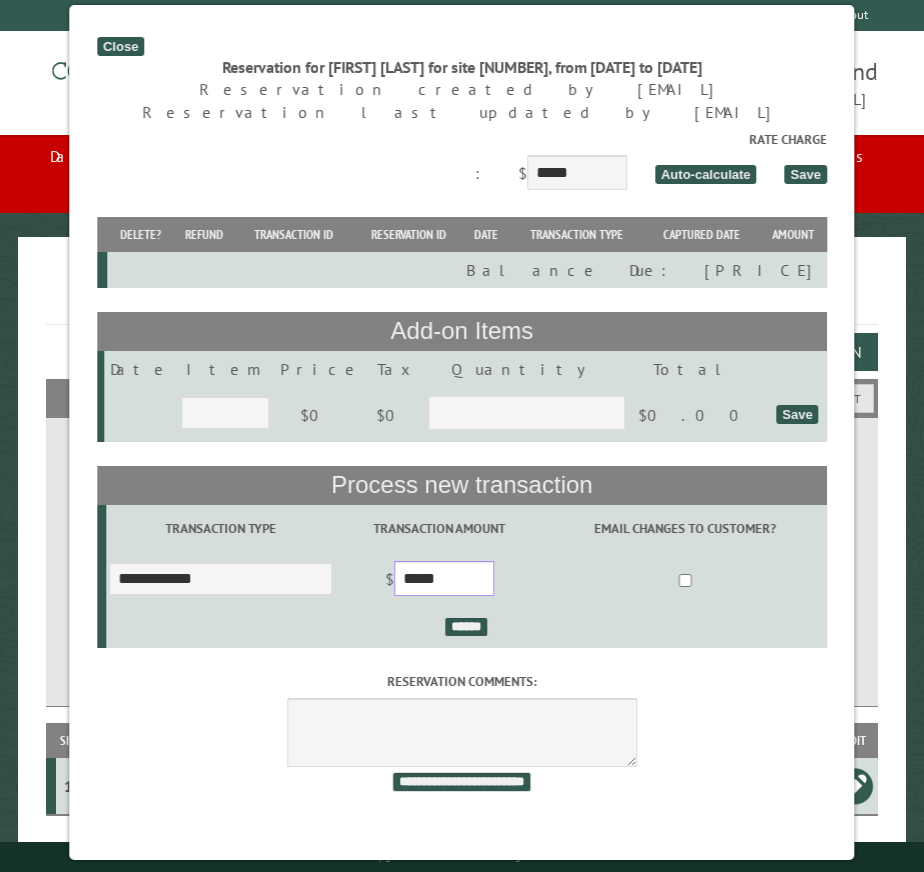 type on "*****" 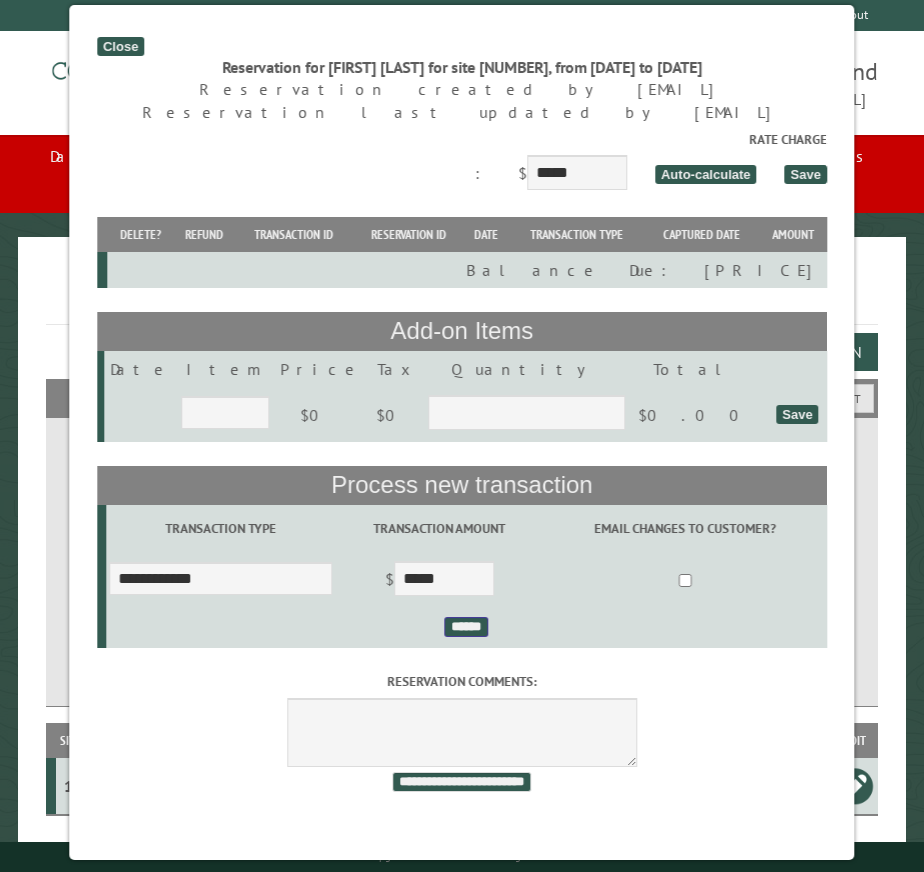 click on "******" at bounding box center (467, 627) 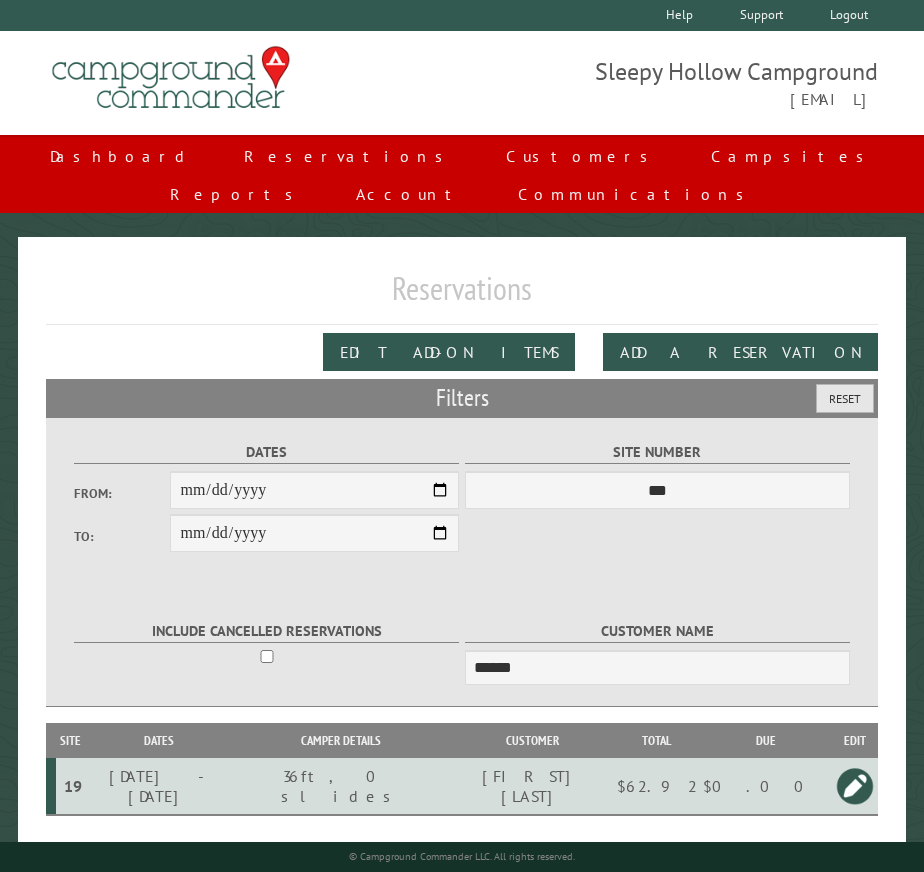 click on "Reset" at bounding box center (845, 398) 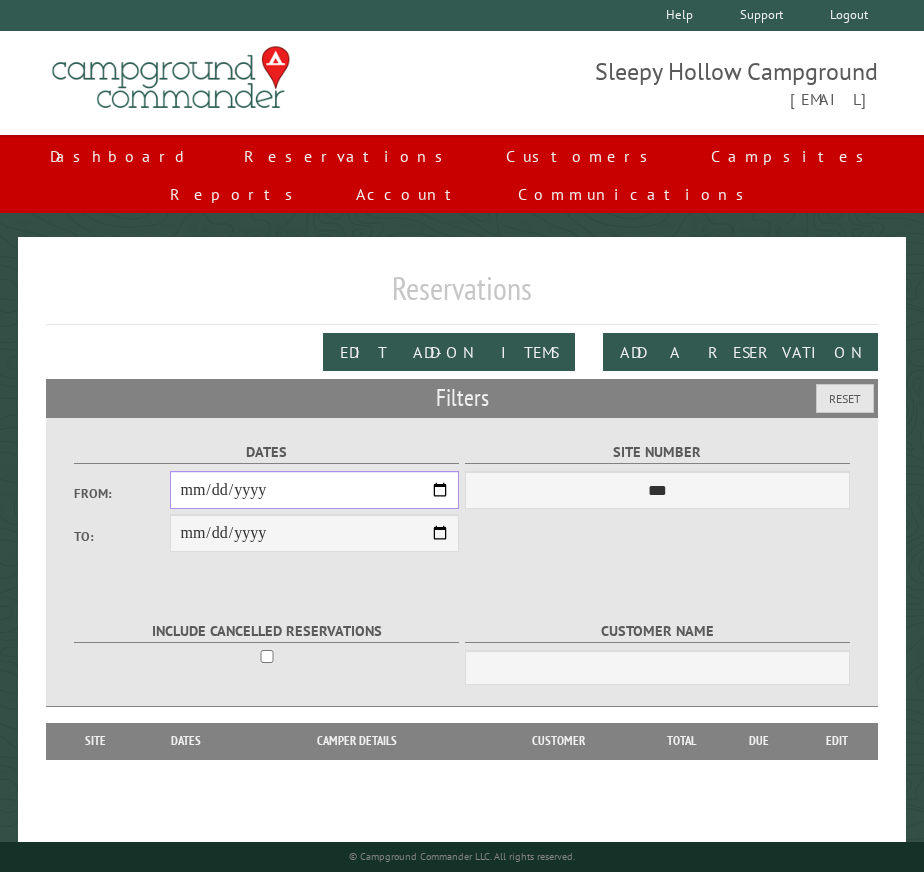 click on "From:" at bounding box center [314, 490] 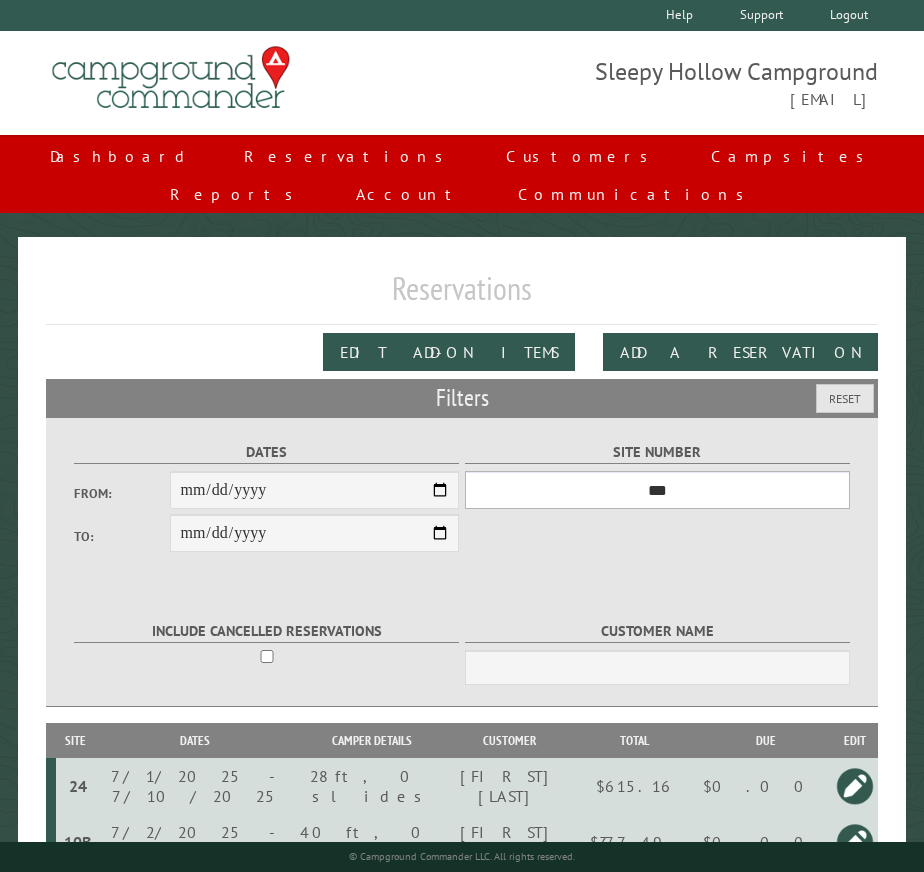 click on "*** * * * * * * * * * ** *** *** ** ** ** ** ** ** ** ** ** ** *** *** ** ** ** ** ** ** ** ** ** ** *** *** ** ** ** ** ** ** ** ** *** *** ** ** ** ** ** ** *** *** ** ** ** ** ** *** ** ** ** ** ** ** ** ** ** ** ** ** ** ** ** ** ** ** ** ** ** ** ** ** **" at bounding box center [657, 490] 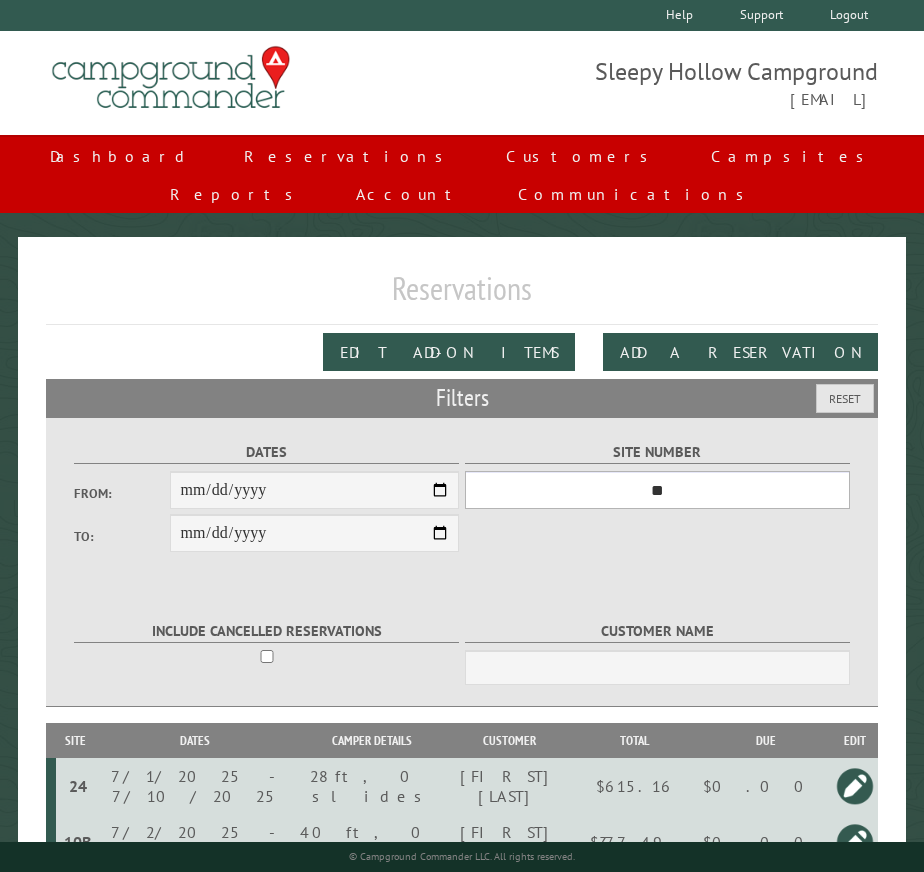 click on "*** * * * * * * * * * ** *** *** ** ** ** ** ** ** ** ** ** ** *** *** ** ** ** ** ** ** ** ** ** ** *** *** ** ** ** ** ** ** ** ** *** *** ** ** ** ** ** ** *** *** ** ** ** ** ** *** ** ** ** ** ** ** ** ** ** ** ** ** ** ** ** ** ** ** ** ** ** ** ** ** **" at bounding box center (657, 490) 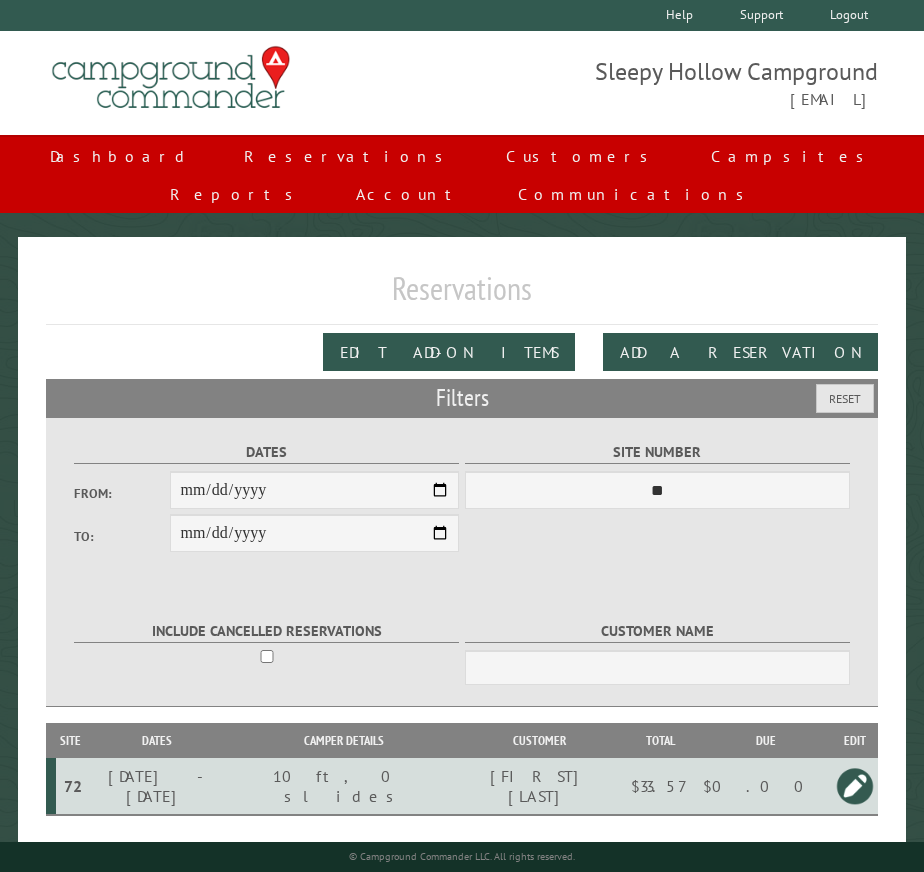 click on "72" at bounding box center [73, 786] 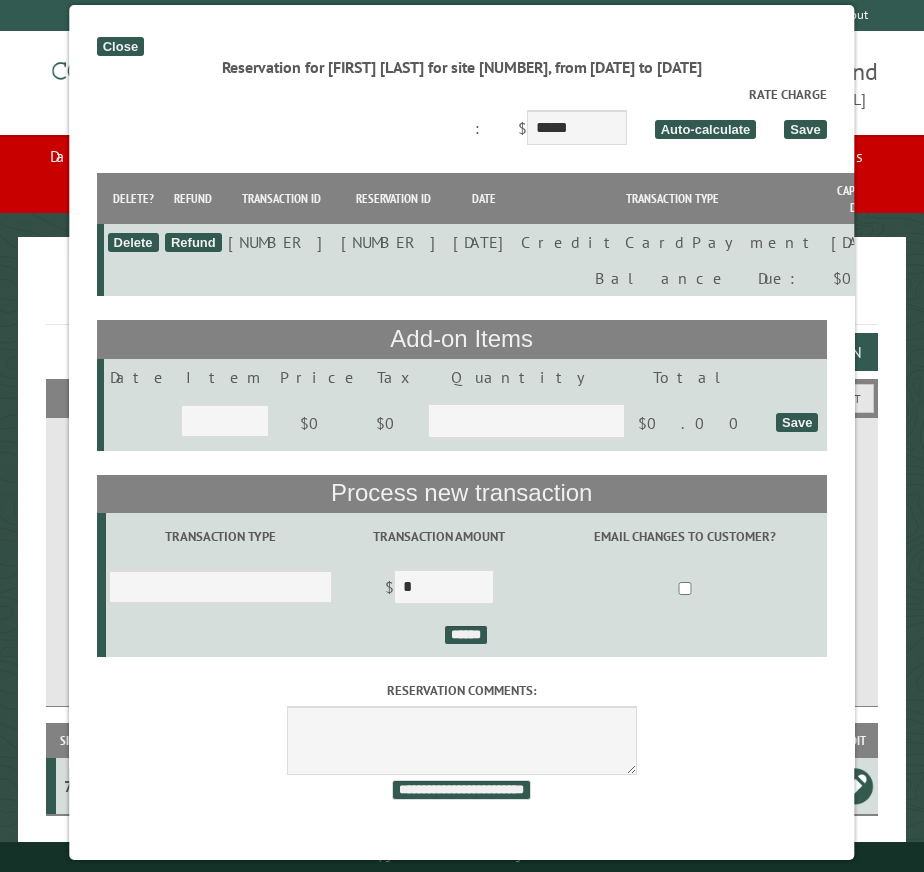 click on "Close" at bounding box center [120, 46] 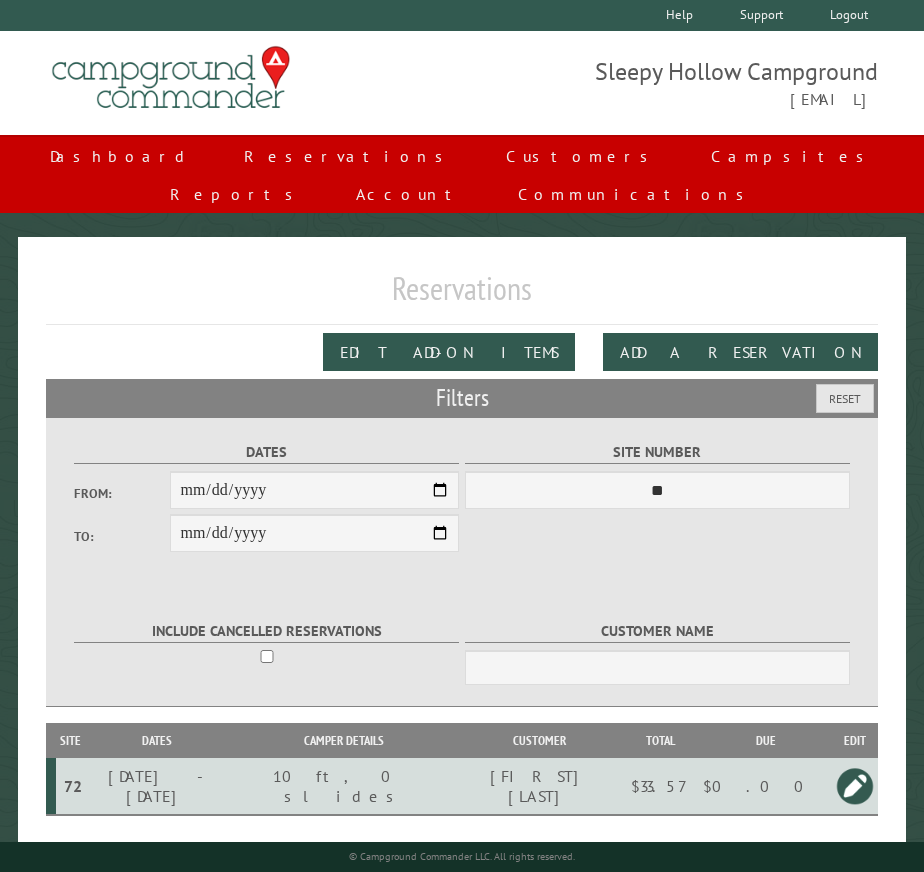 click at bounding box center (855, 786) 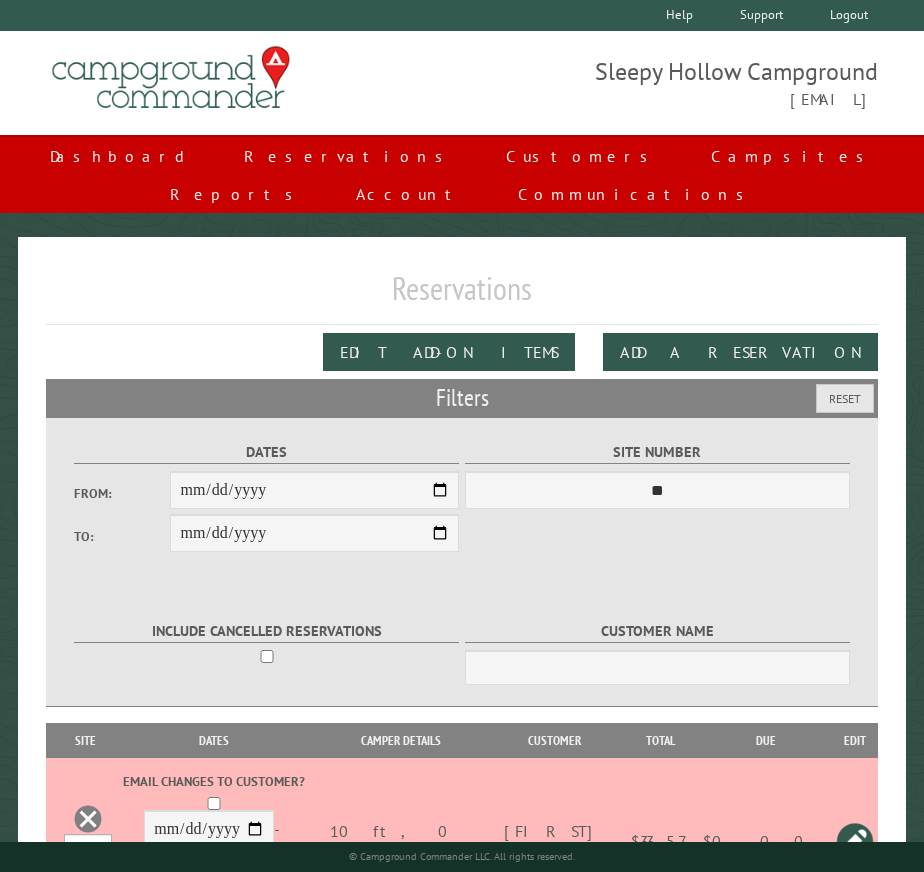 click on "*** * * * * * * * * * ** *** *** ** ** ** ** ** ** ** ** ** ** *** *** ** ** ** ** ** ** ** ** ** ** *** *** ** ** ** ** ** ** ** ** *** *** ** ** ** ** ** ** *** *** ** ** ** ** ** *** ** ** ** ** ** ** ** ** ** ** ** ** ** ** ** ** ** ** ** ** ** ** ** ** **" at bounding box center (88, 853) 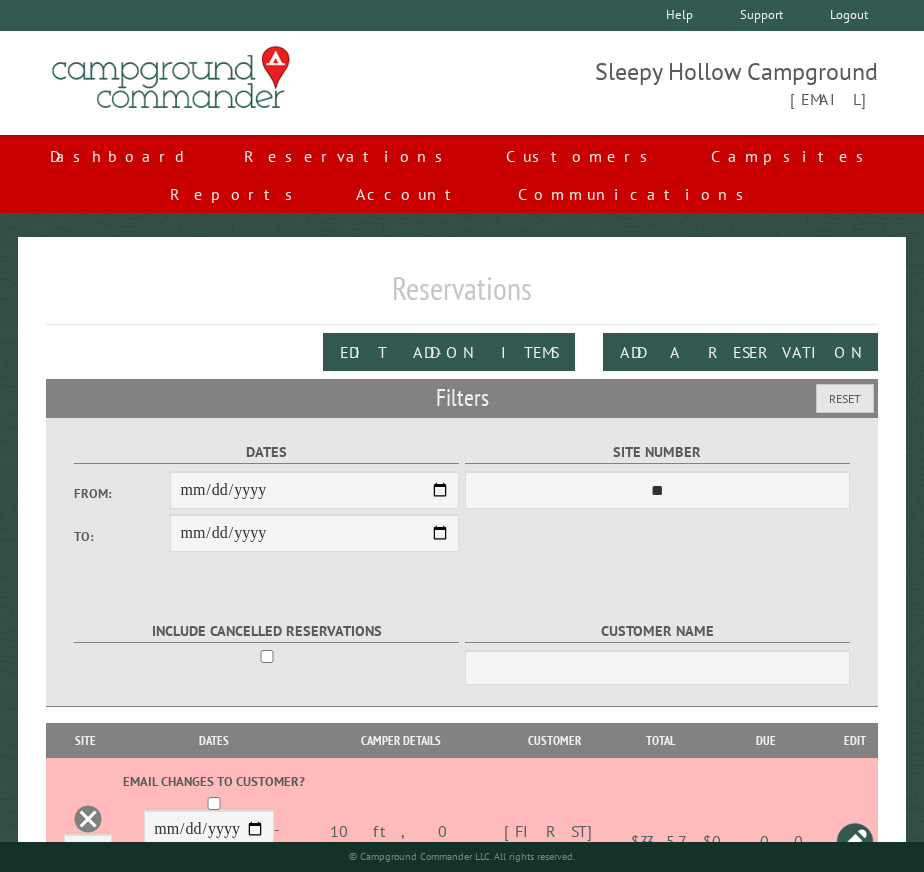 click on "Save" at bounding box center (214, 906) 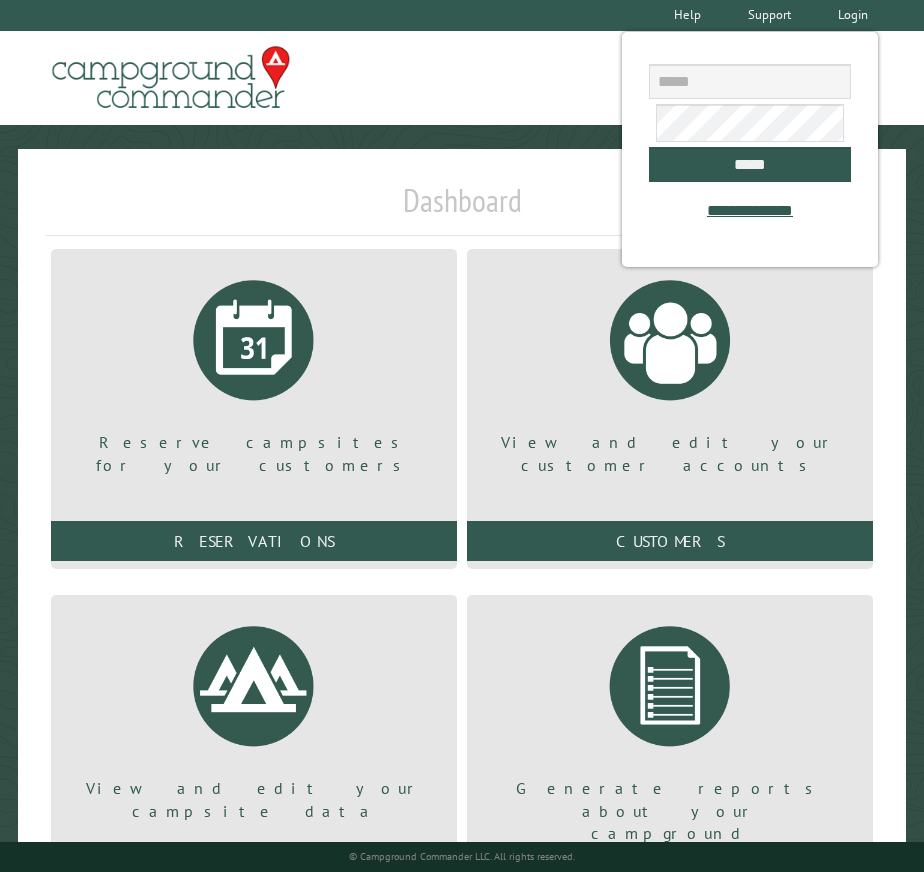 scroll, scrollTop: 0, scrollLeft: 0, axis: both 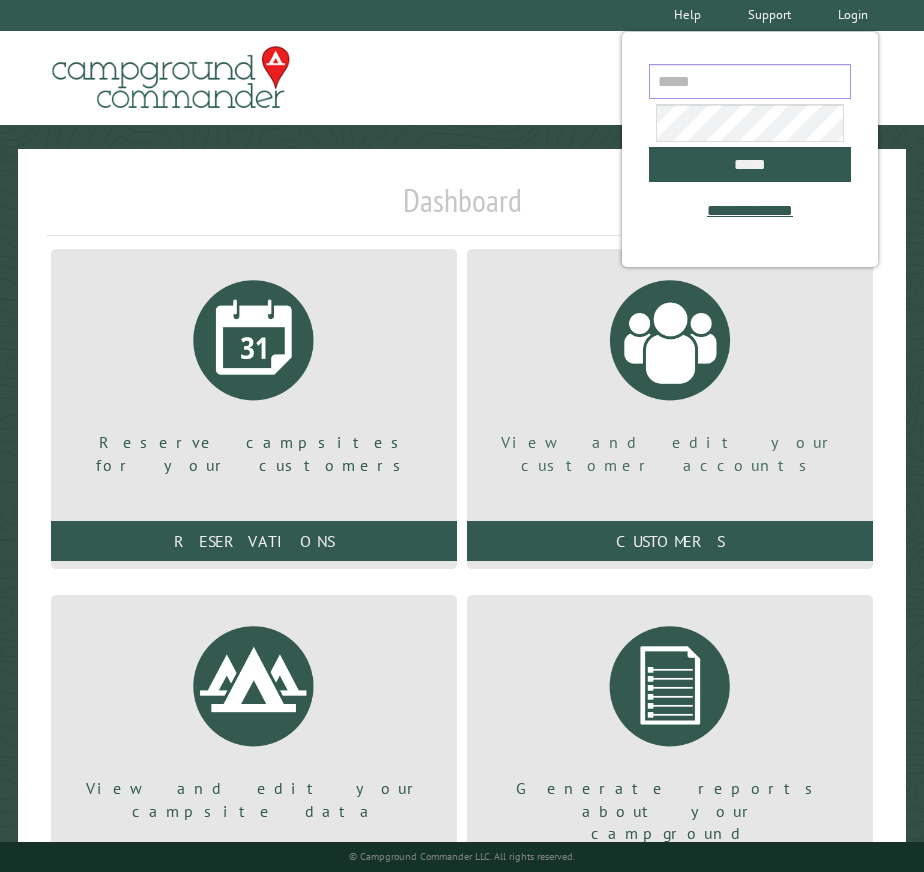 type on "**********" 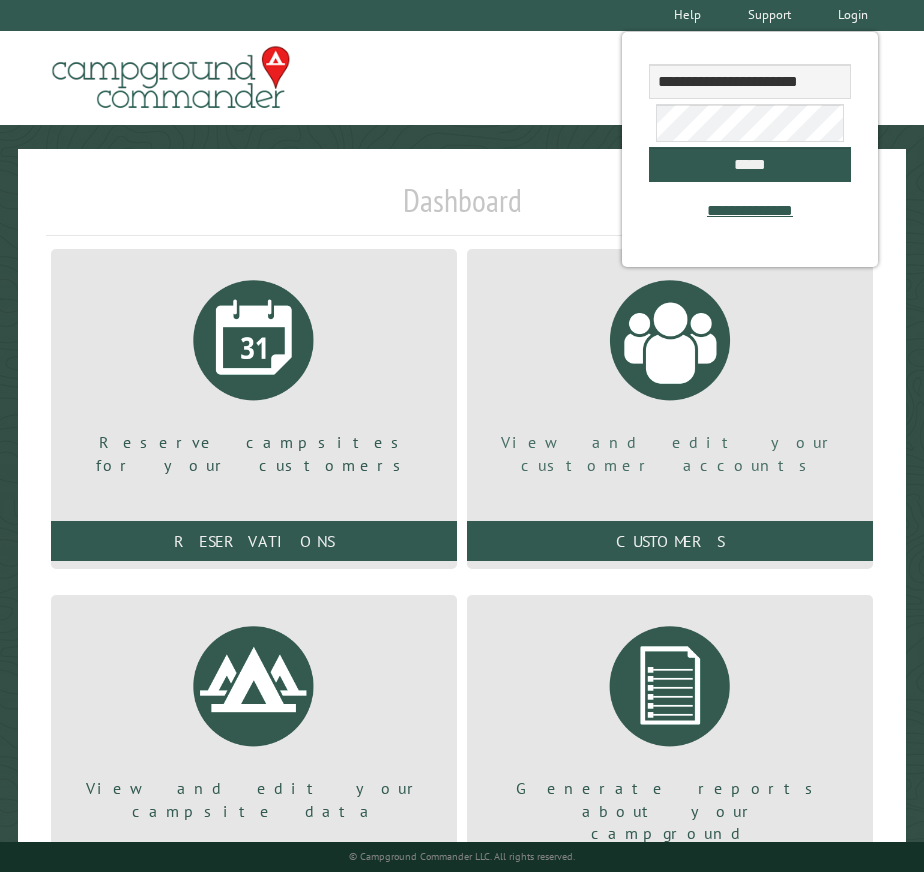 click at bounding box center (670, 340) 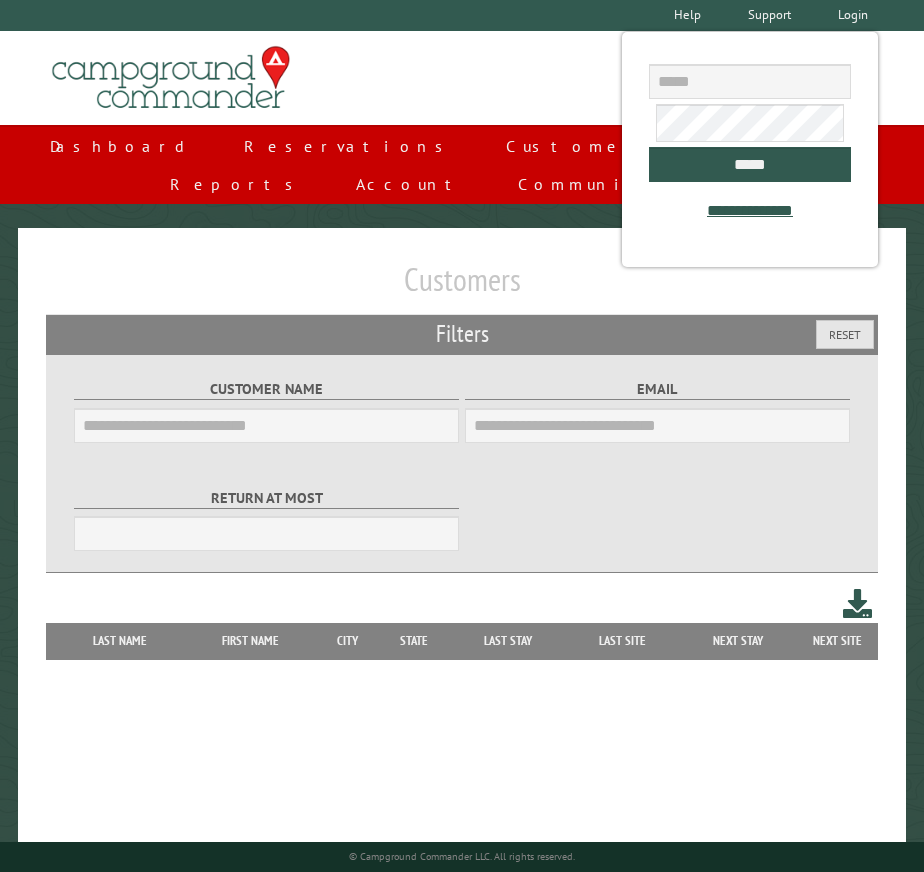scroll, scrollTop: 0, scrollLeft: 0, axis: both 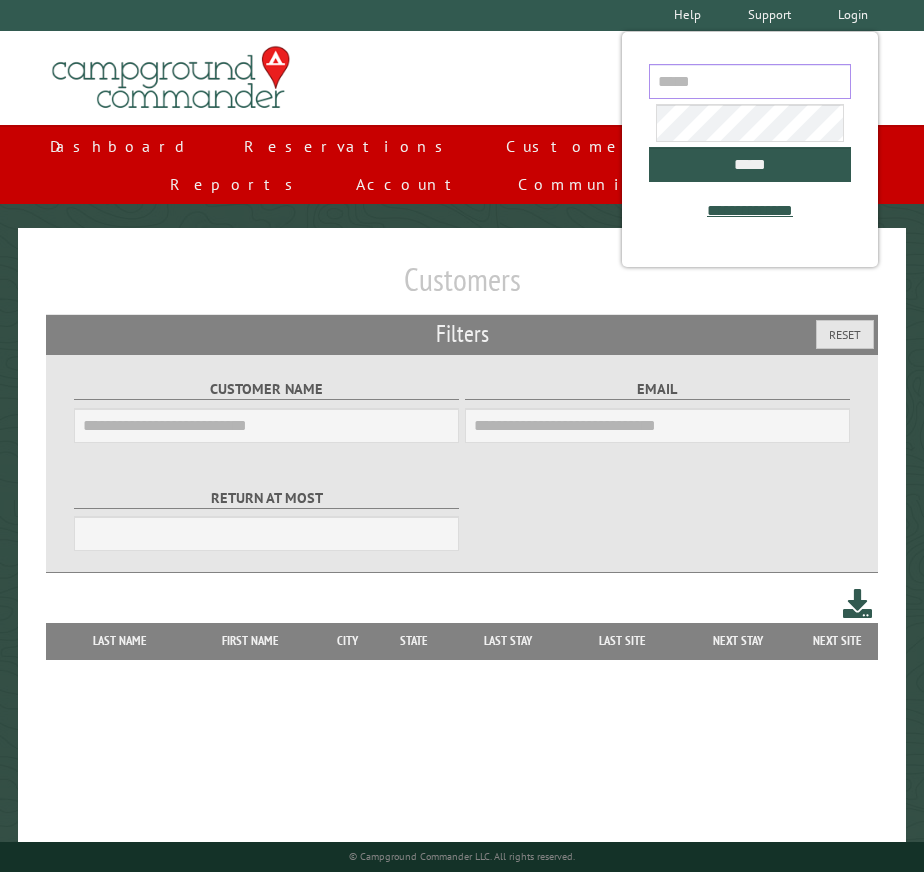 type on "**********" 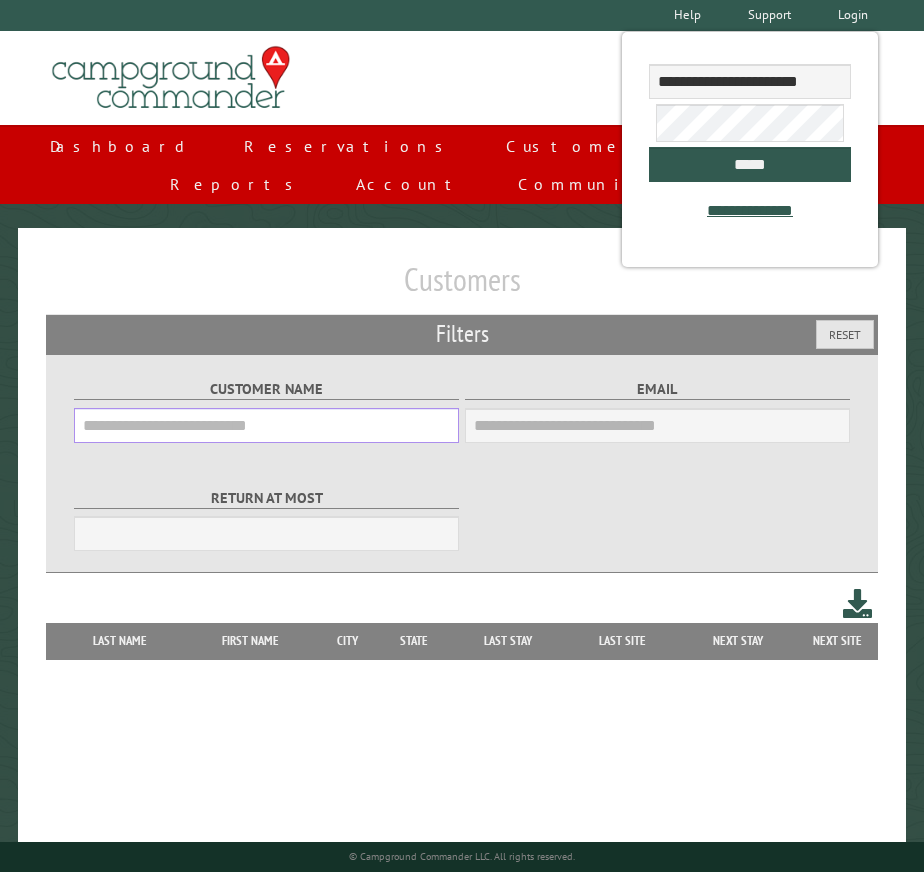 click on "Customer Name" at bounding box center (266, 425) 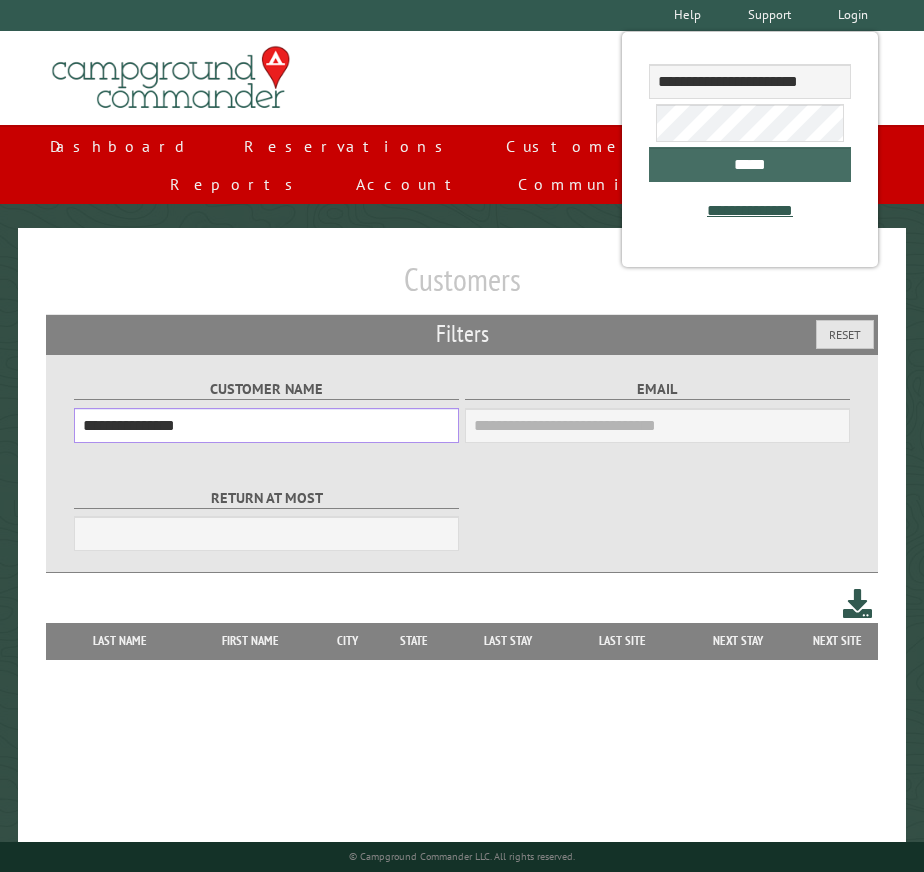 type on "**********" 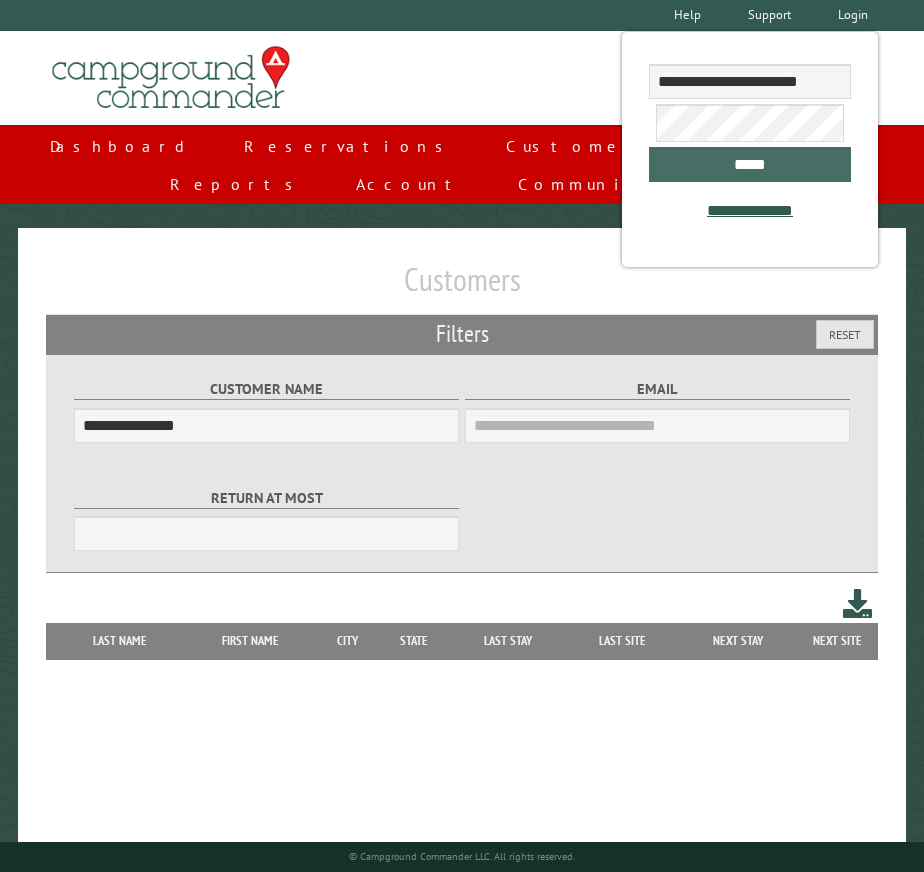 click on "*****" at bounding box center (749, 164) 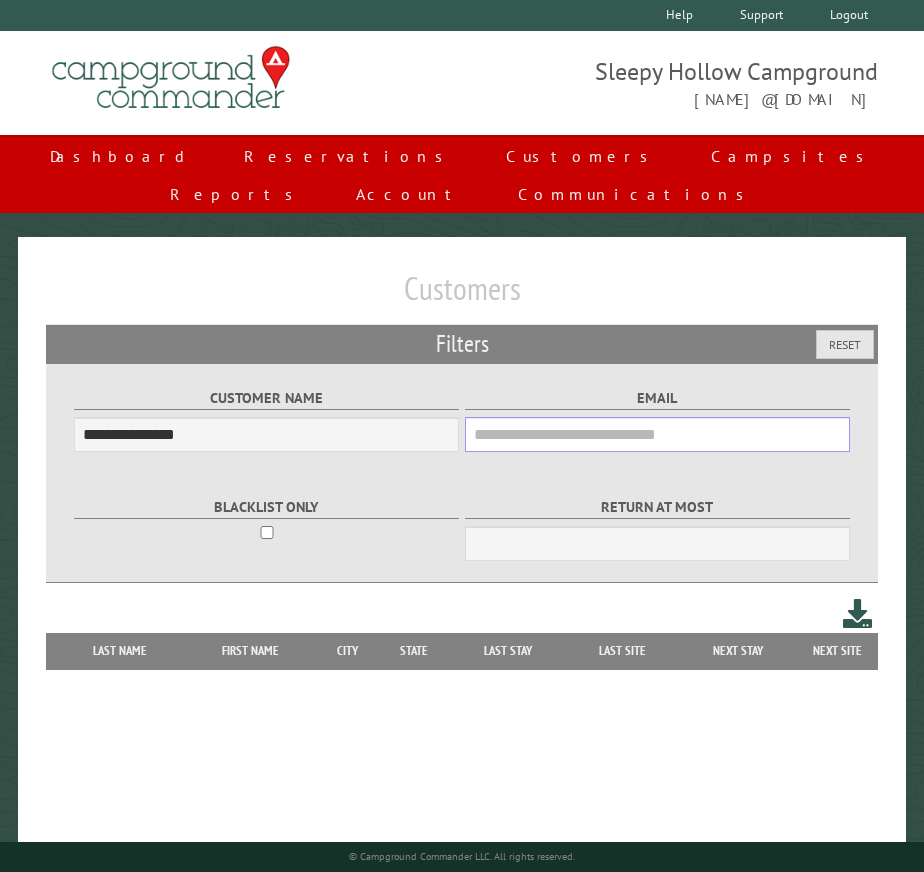 click on "Email" at bounding box center [657, 434] 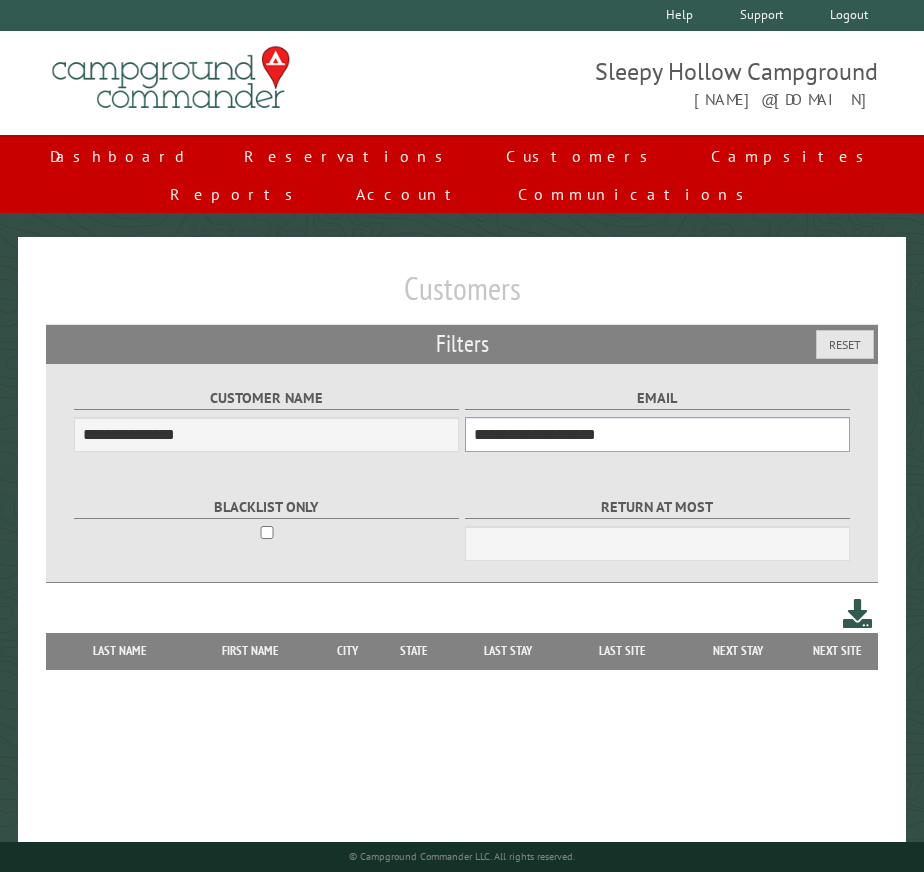 type on "**********" 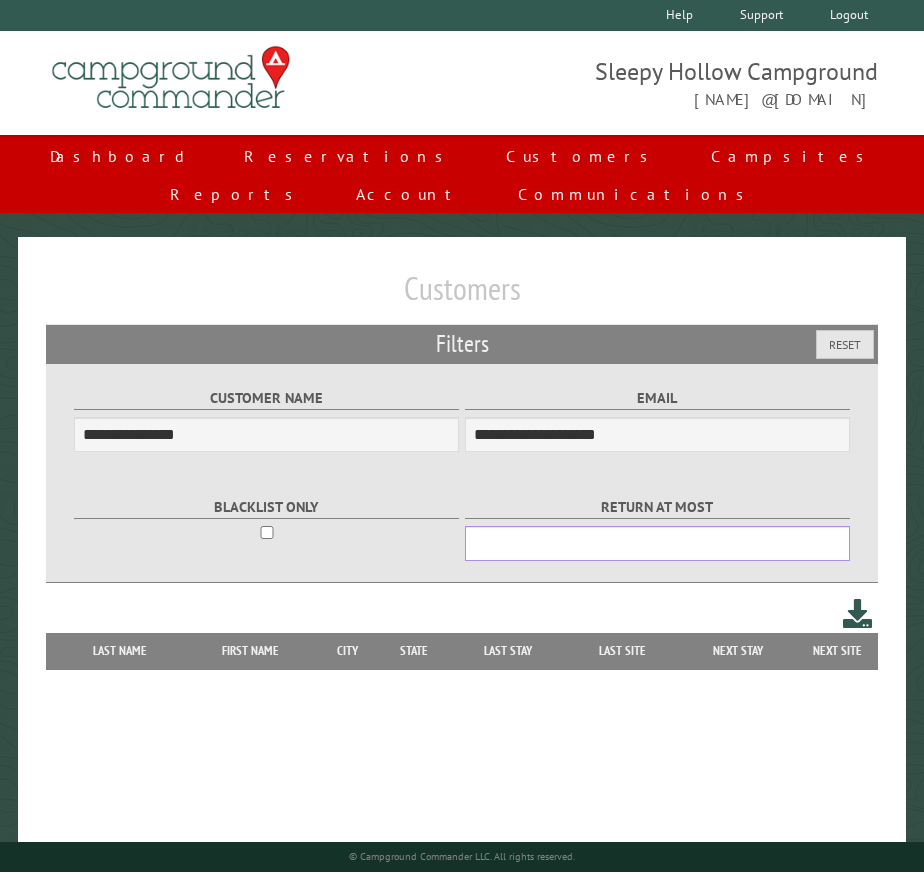 click on "***" at bounding box center [657, 543] 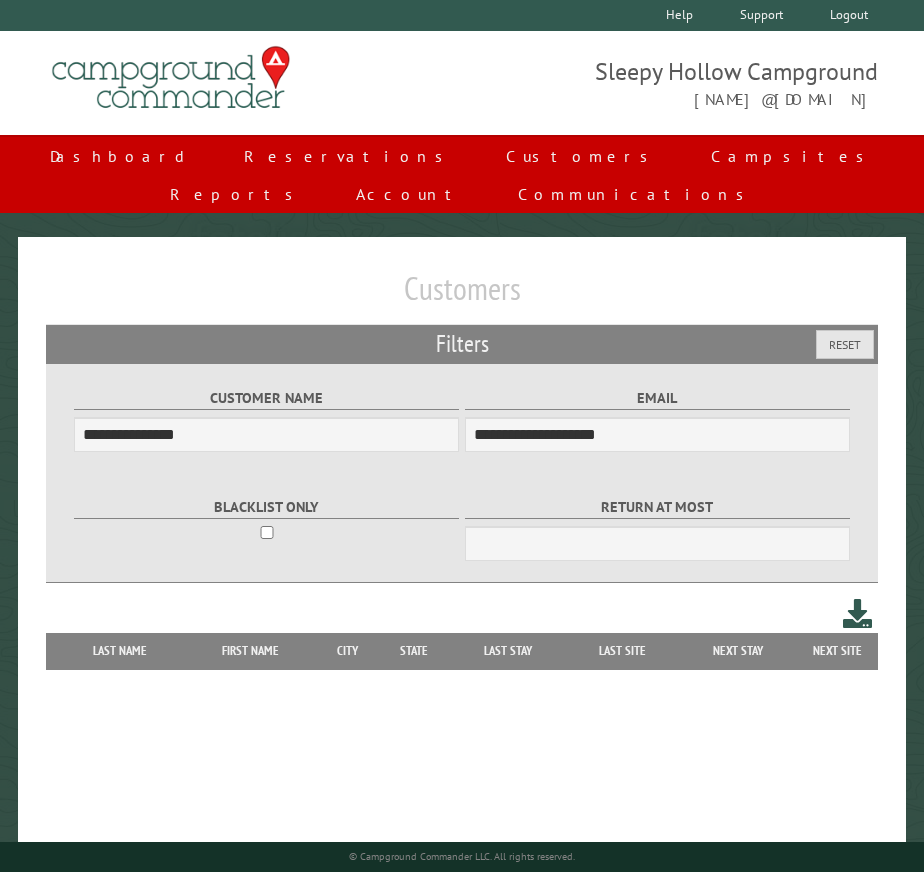 click on "State" at bounding box center [414, 651] 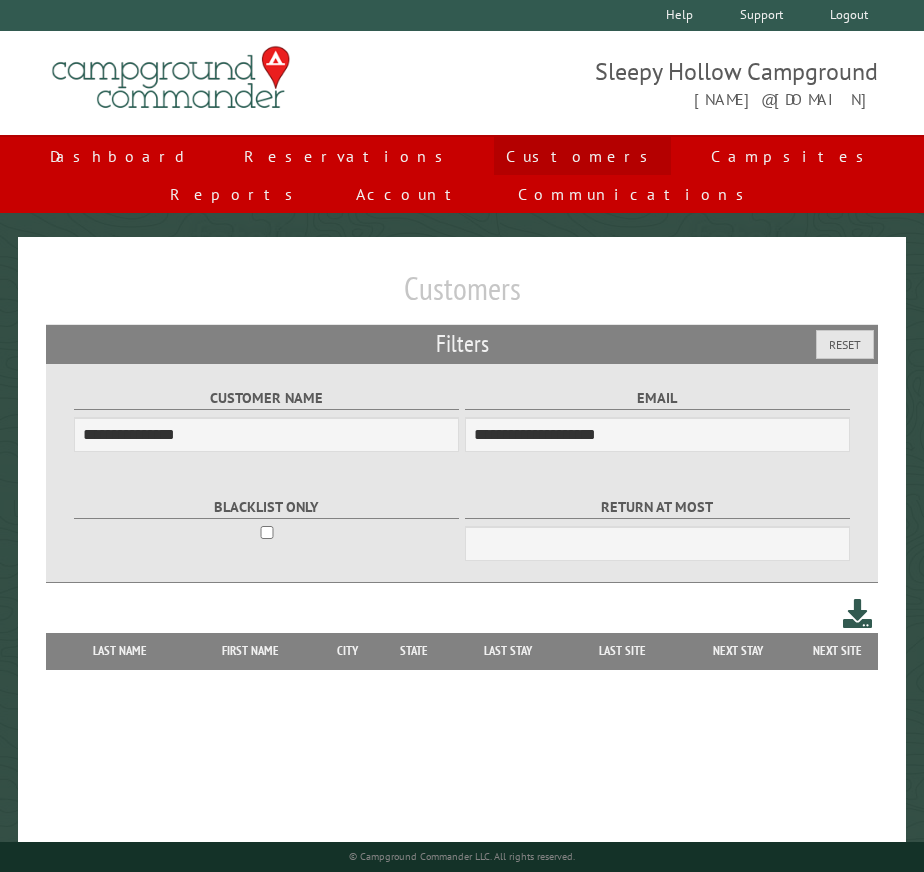 click on "Customers" at bounding box center (582, 156) 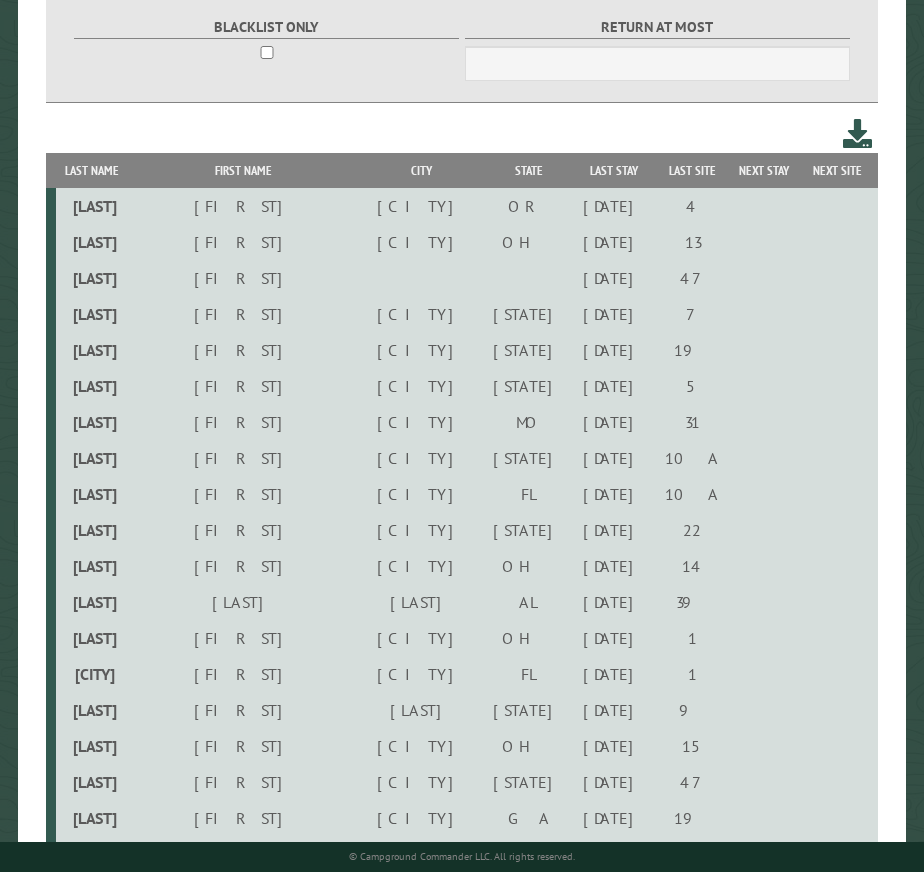 scroll, scrollTop: 445, scrollLeft: 0, axis: vertical 